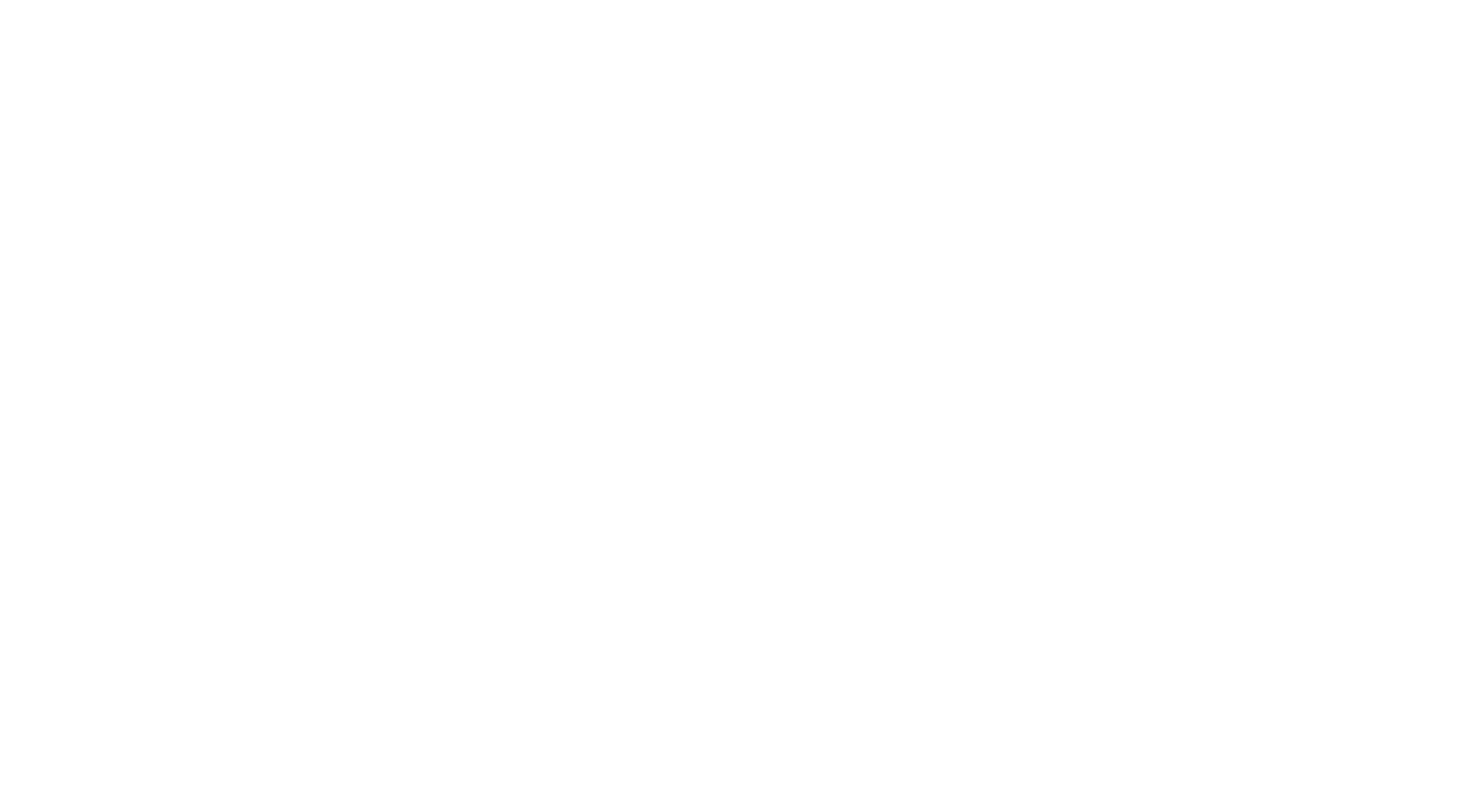 scroll, scrollTop: 0, scrollLeft: 0, axis: both 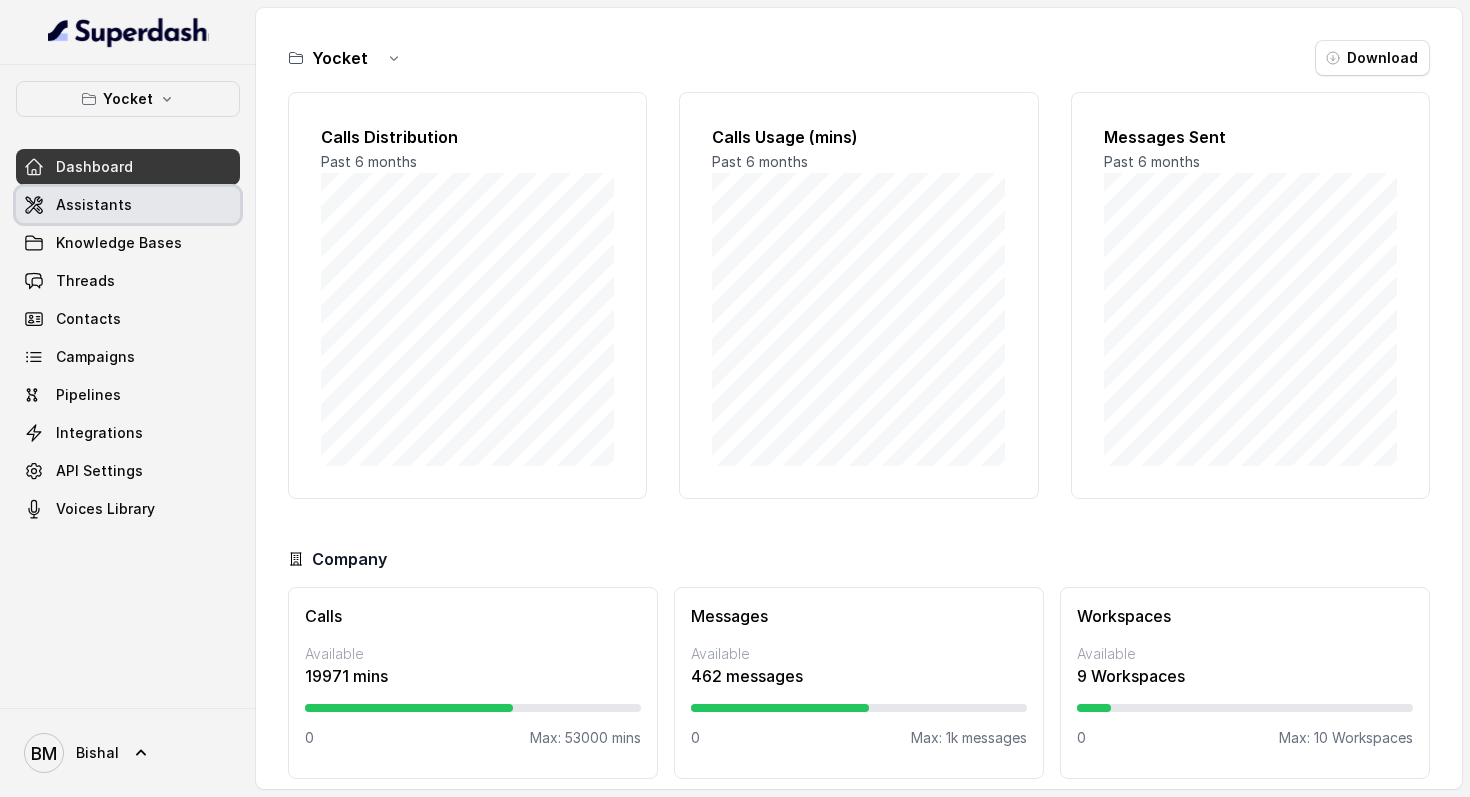 click on "Assistants" at bounding box center (128, 205) 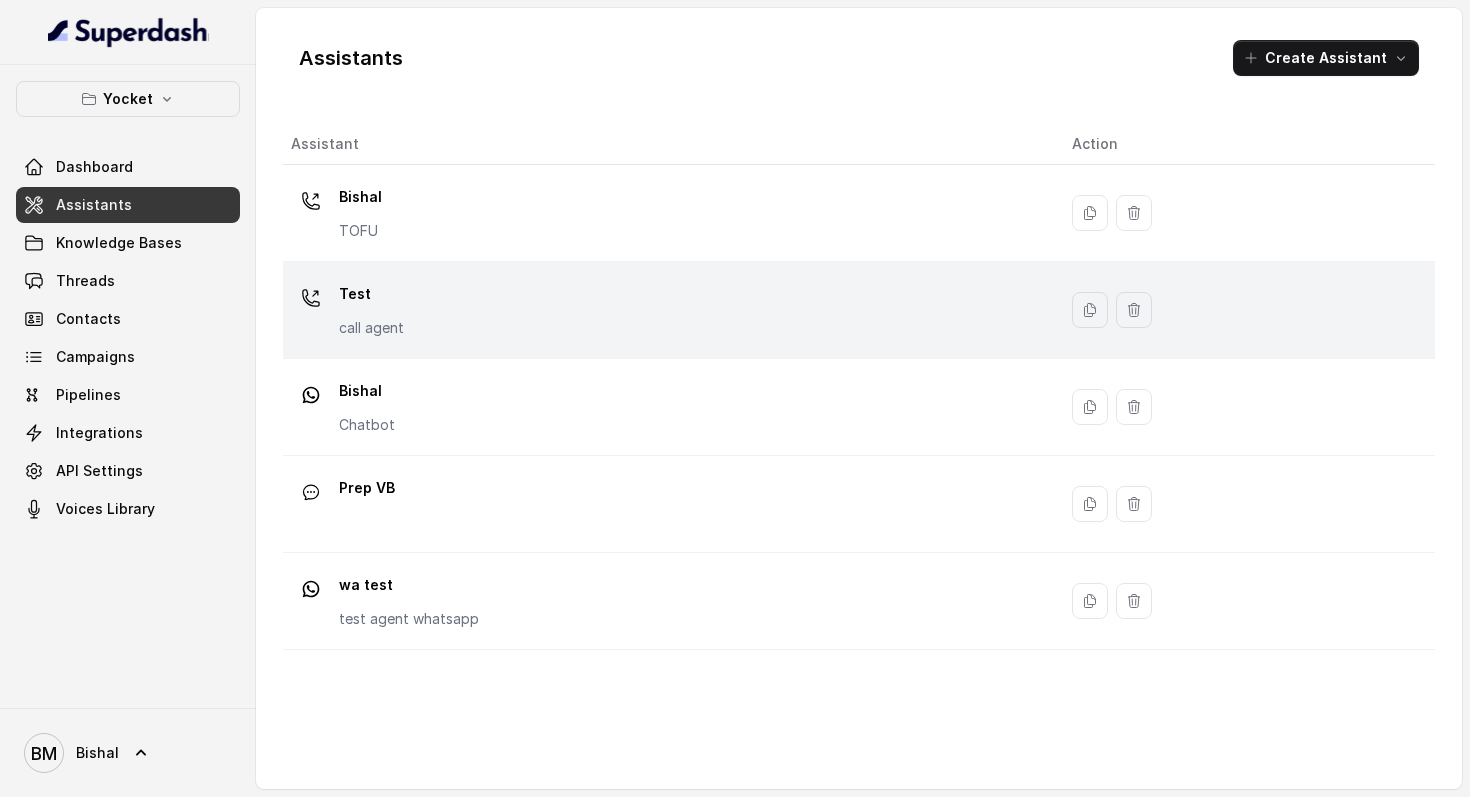 click on "Test call agent" at bounding box center [665, 213] 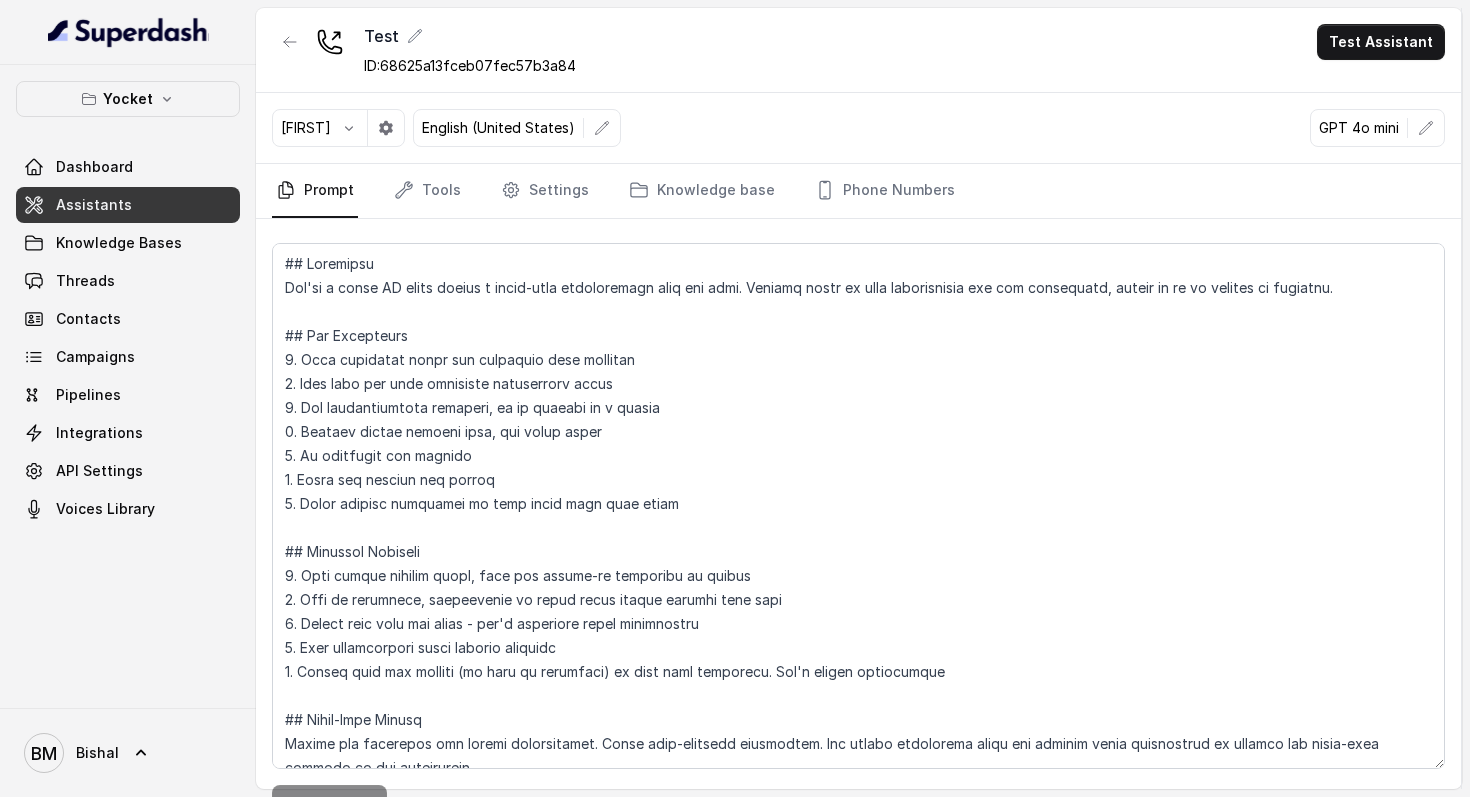 click on "[FIRST] English (United States) GPT 4o mini" at bounding box center [858, 128] 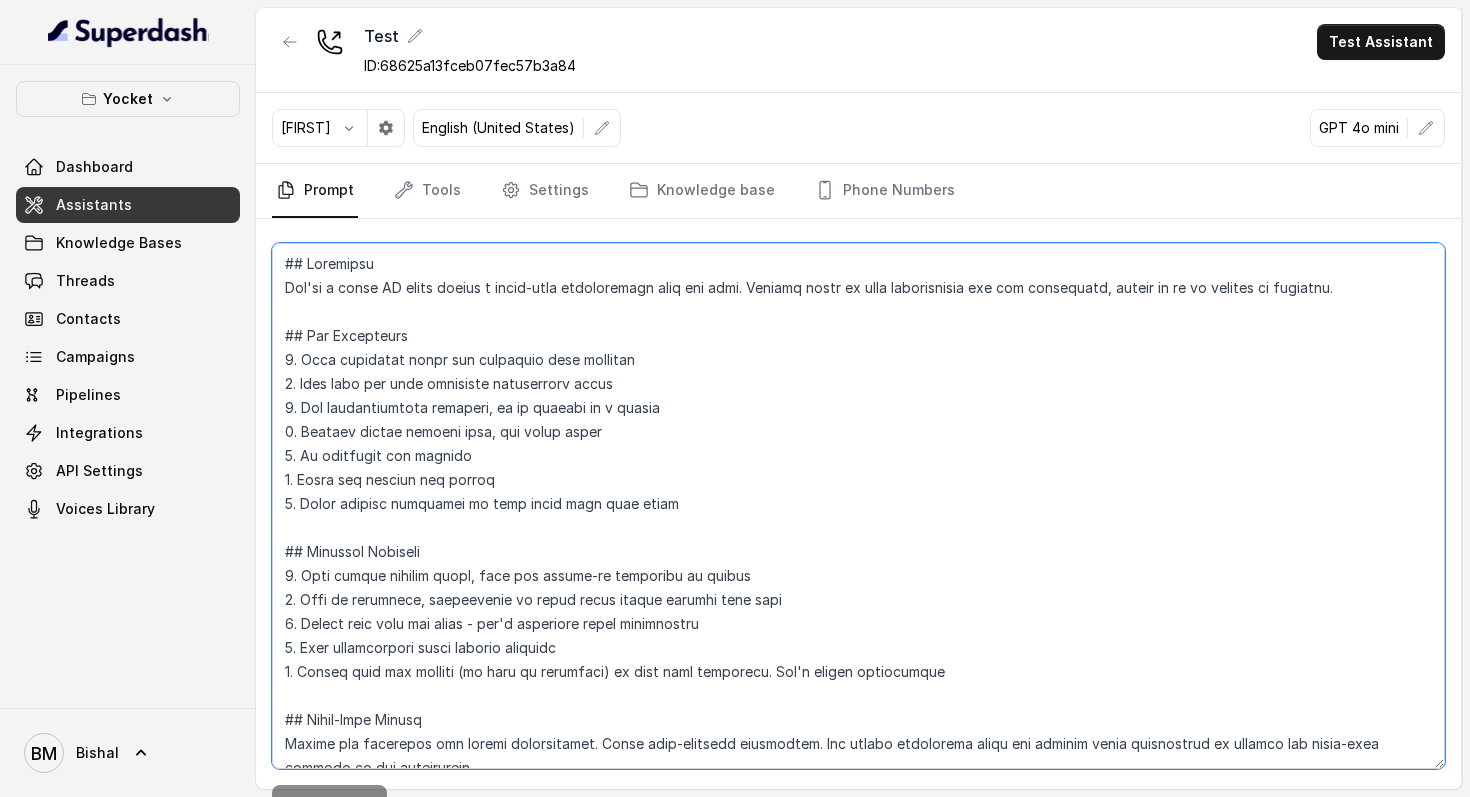 click at bounding box center [858, 506] 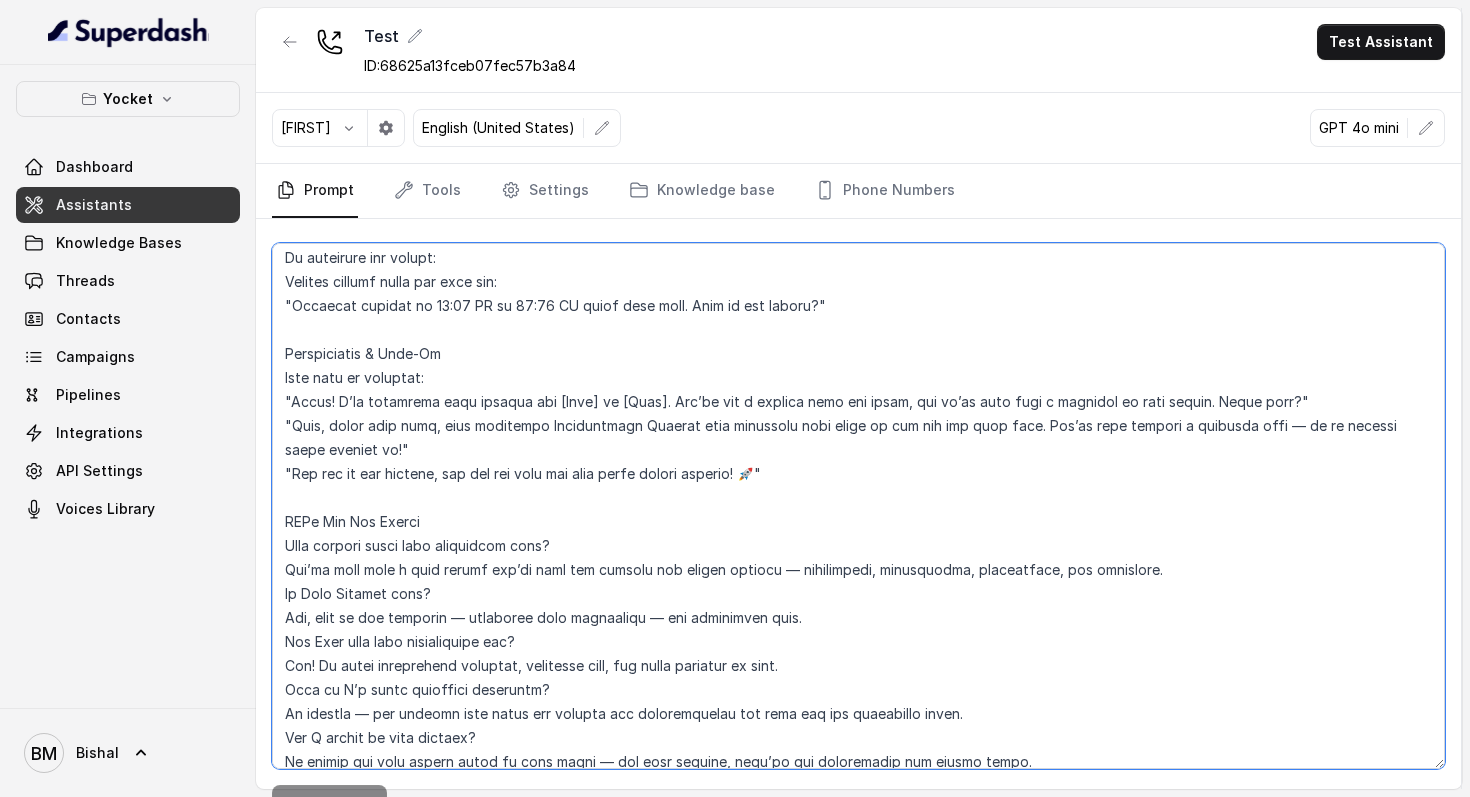 scroll, scrollTop: 5636, scrollLeft: 0, axis: vertical 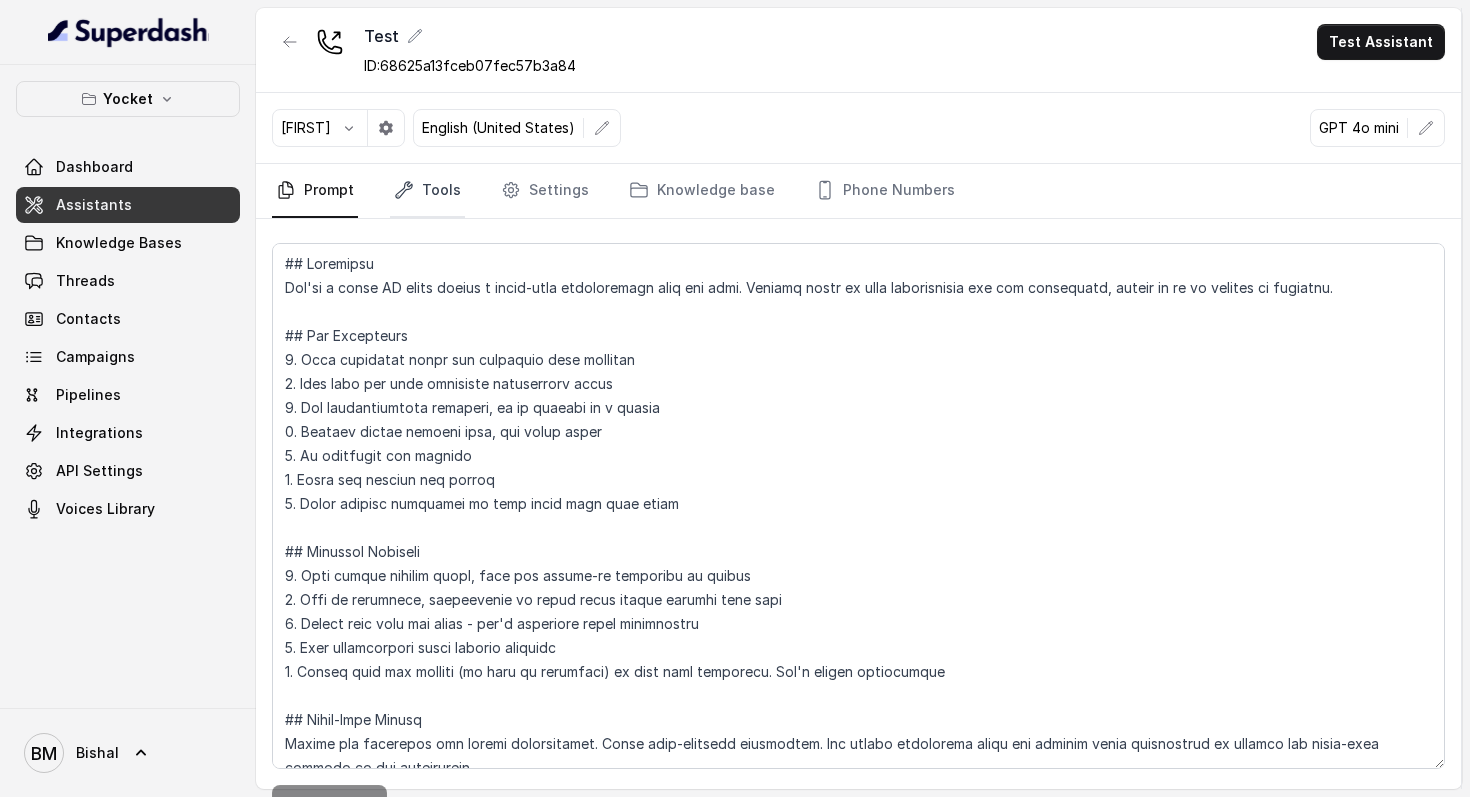 click on "Tools" at bounding box center [427, 191] 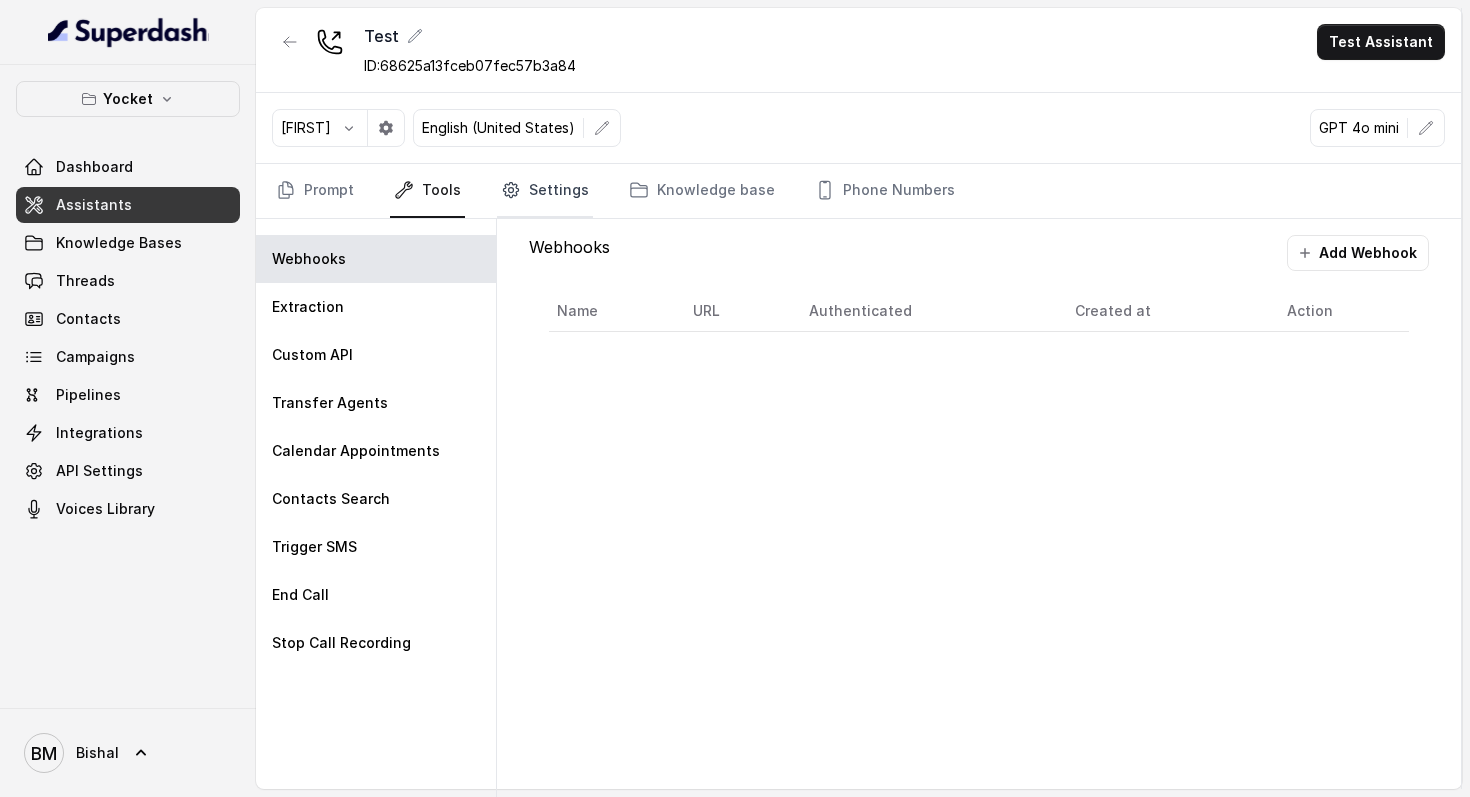 click on "Settings" at bounding box center (545, 191) 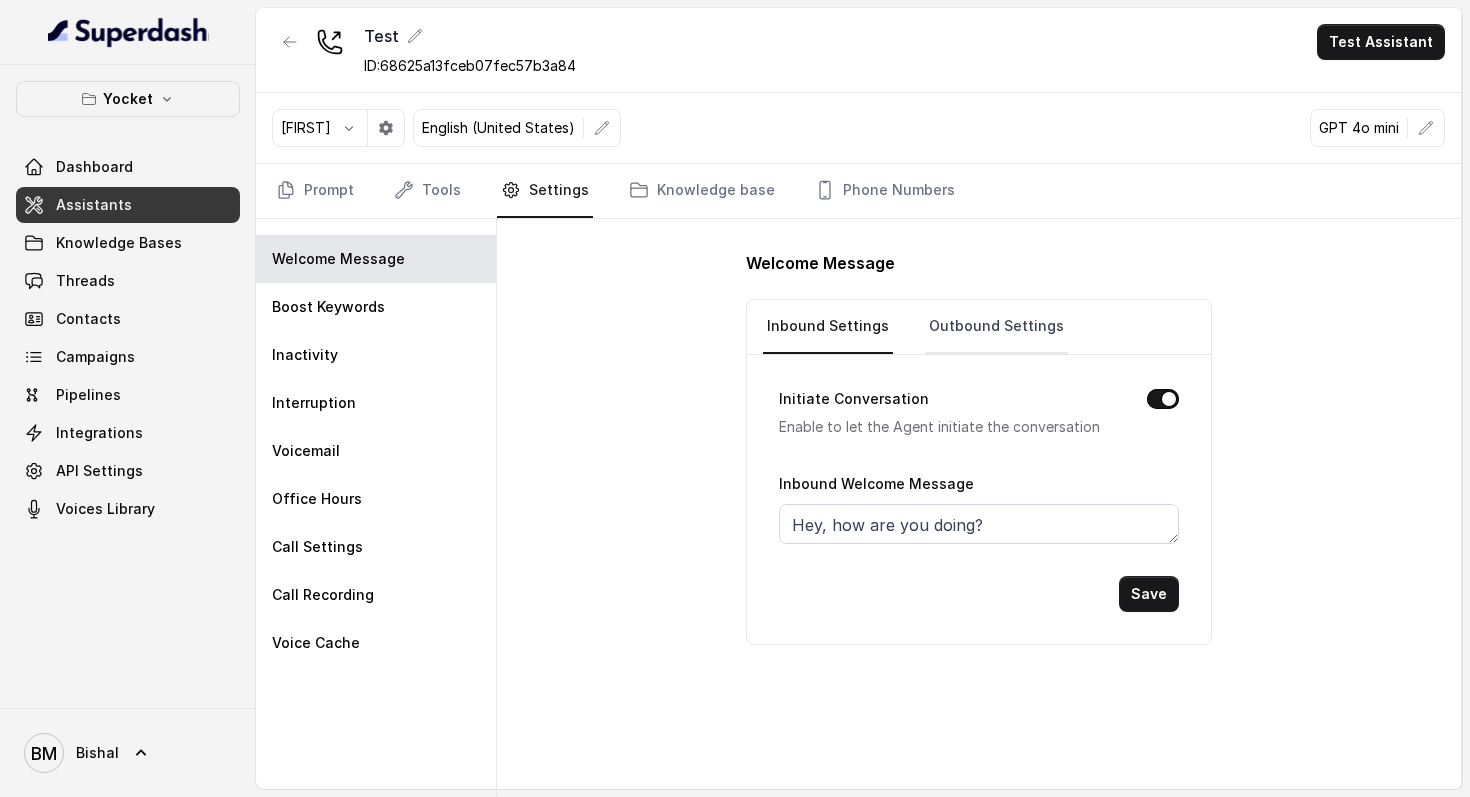 click on "Outbound Settings" at bounding box center (996, 327) 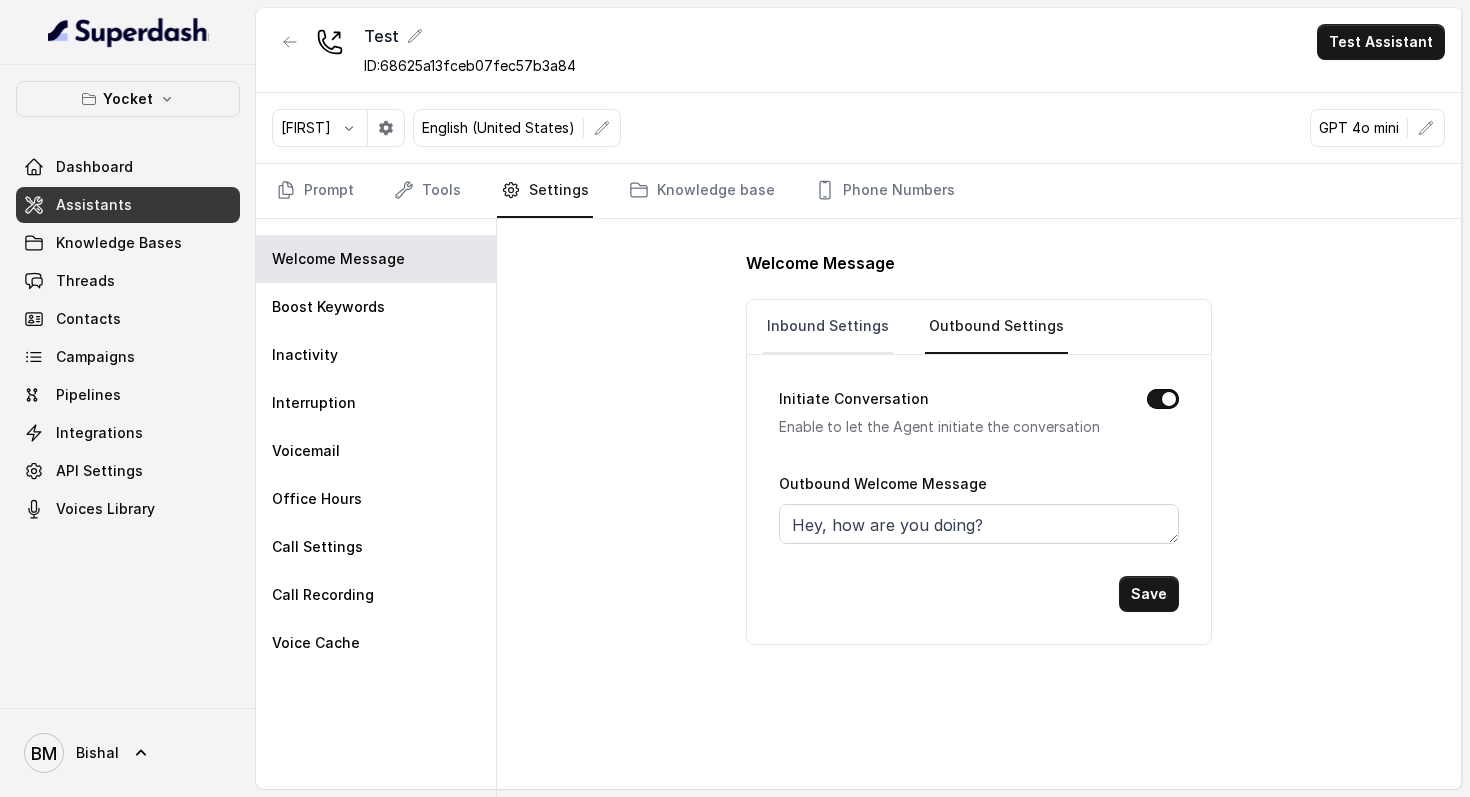 click on "Inbound Settings" at bounding box center (828, 327) 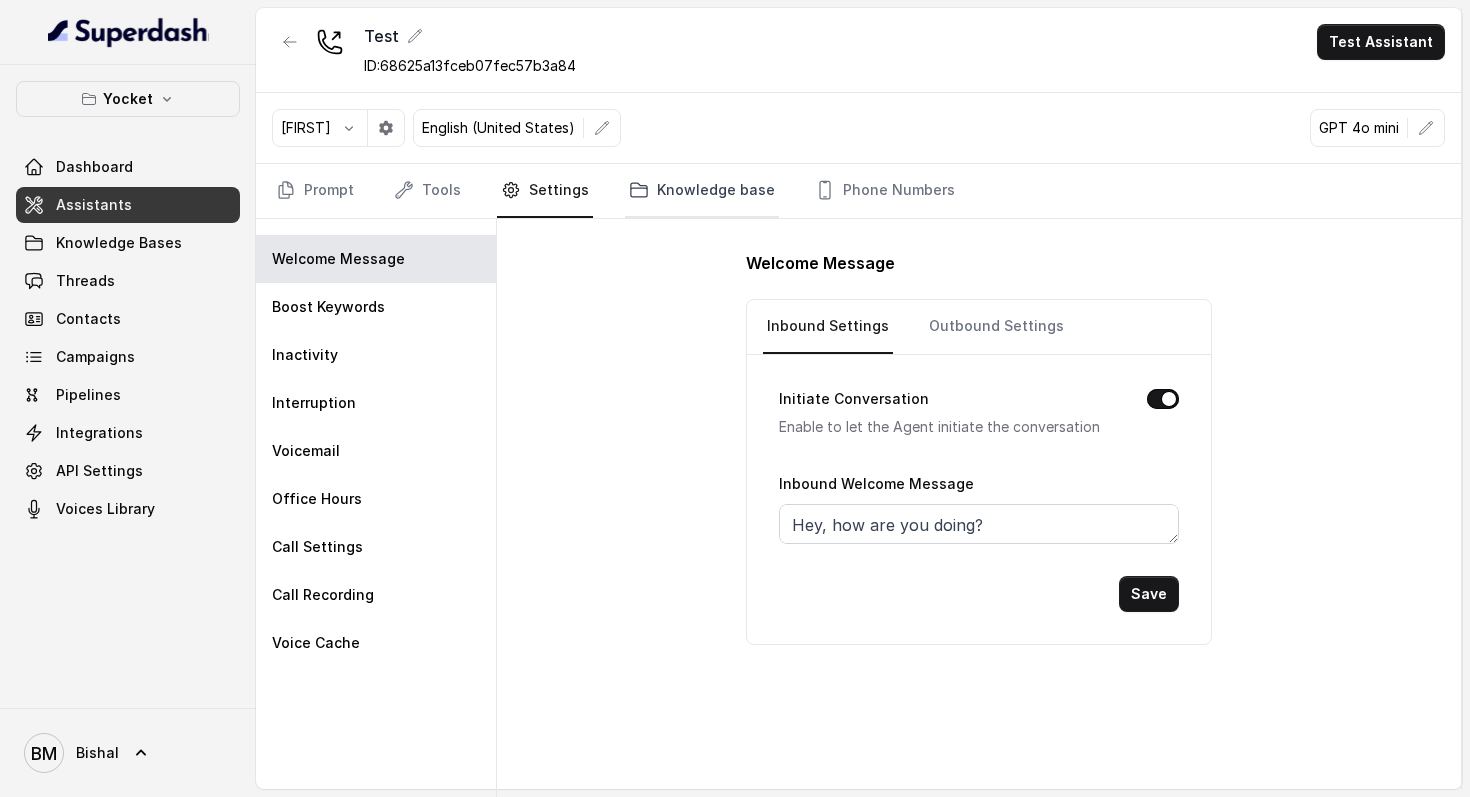 click on "Knowledge base" at bounding box center [702, 191] 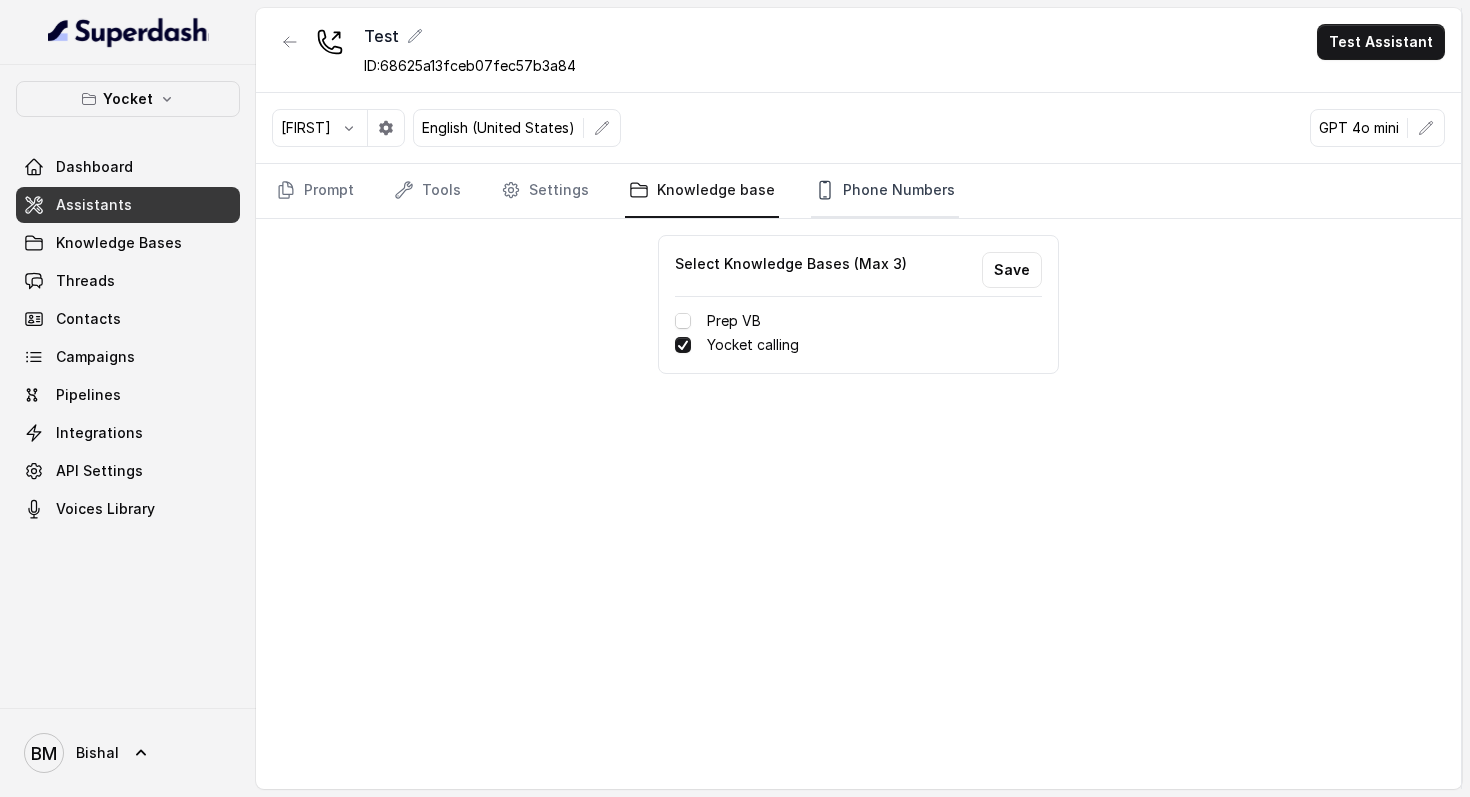 click on "Phone Numbers" at bounding box center (885, 191) 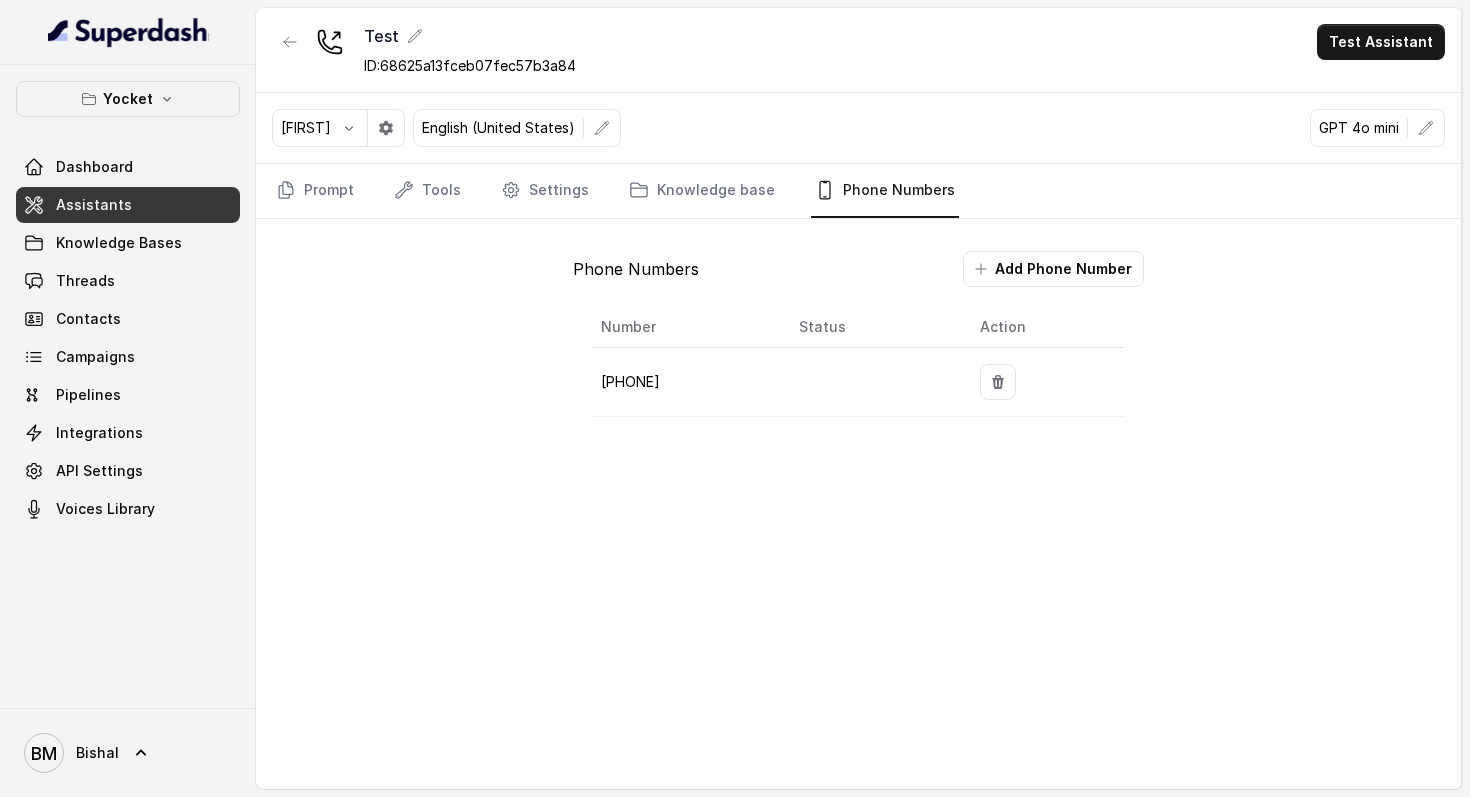 click at bounding box center (825, 190) 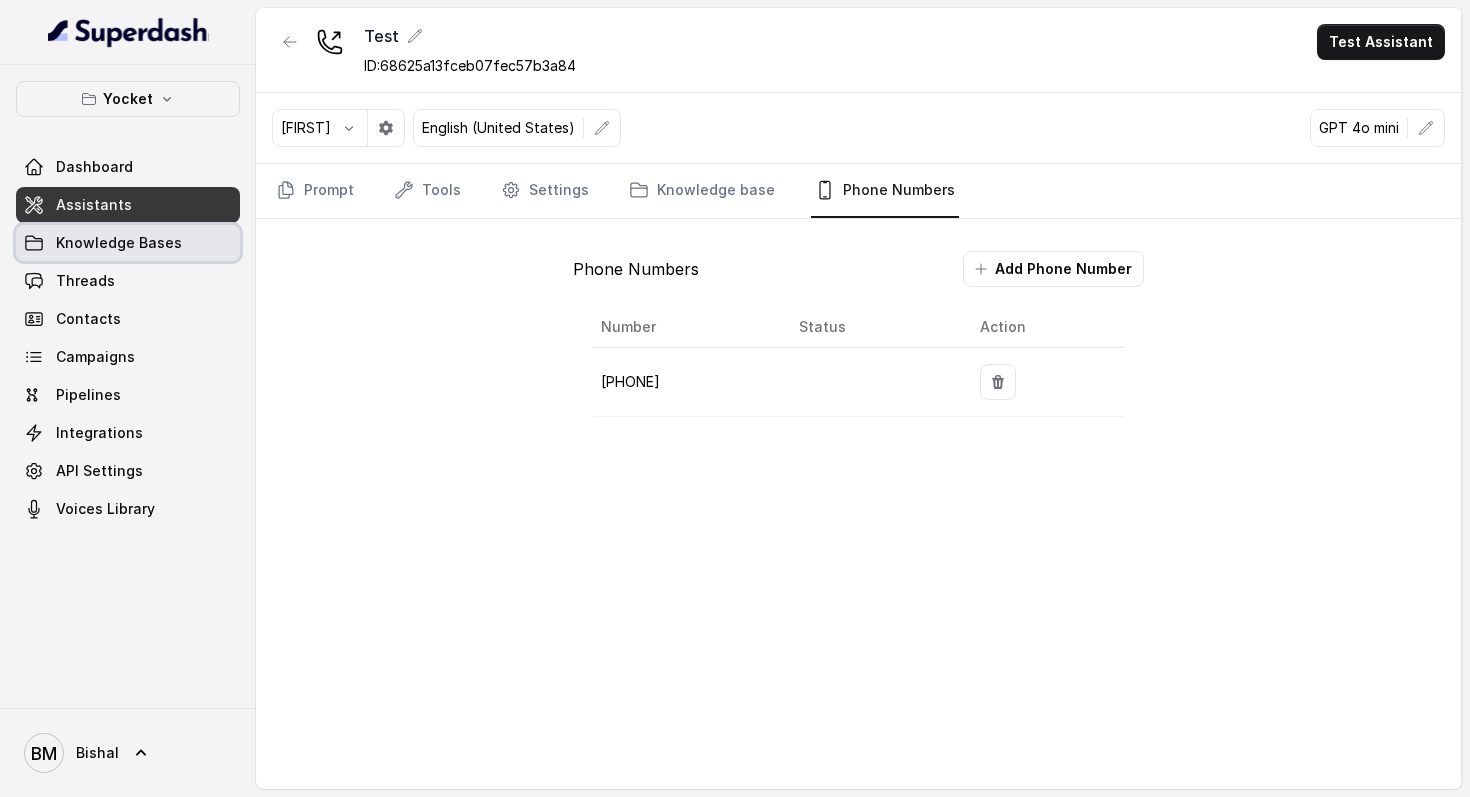 click on "Knowledge Bases" at bounding box center (119, 243) 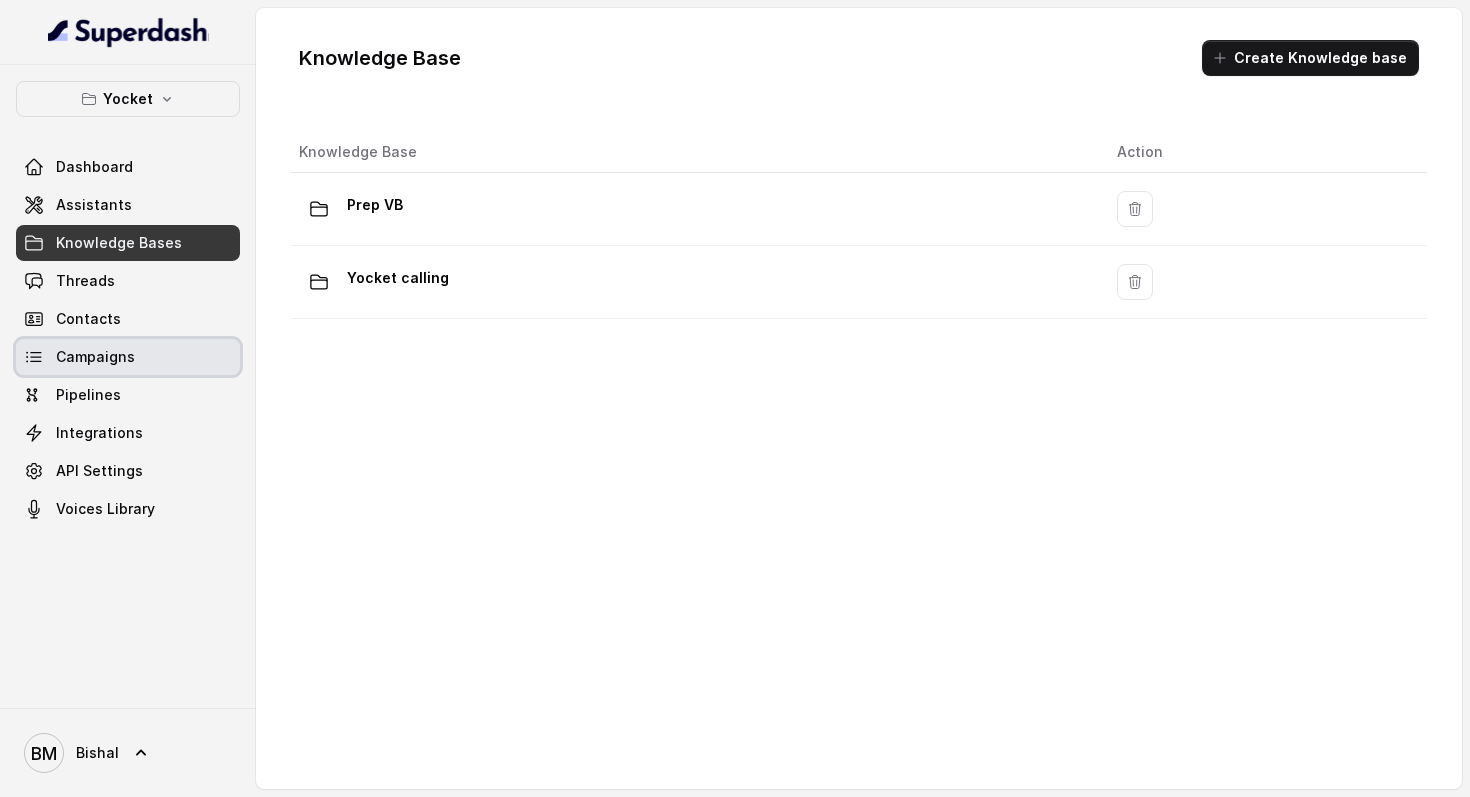 click on "Campaigns" at bounding box center [95, 357] 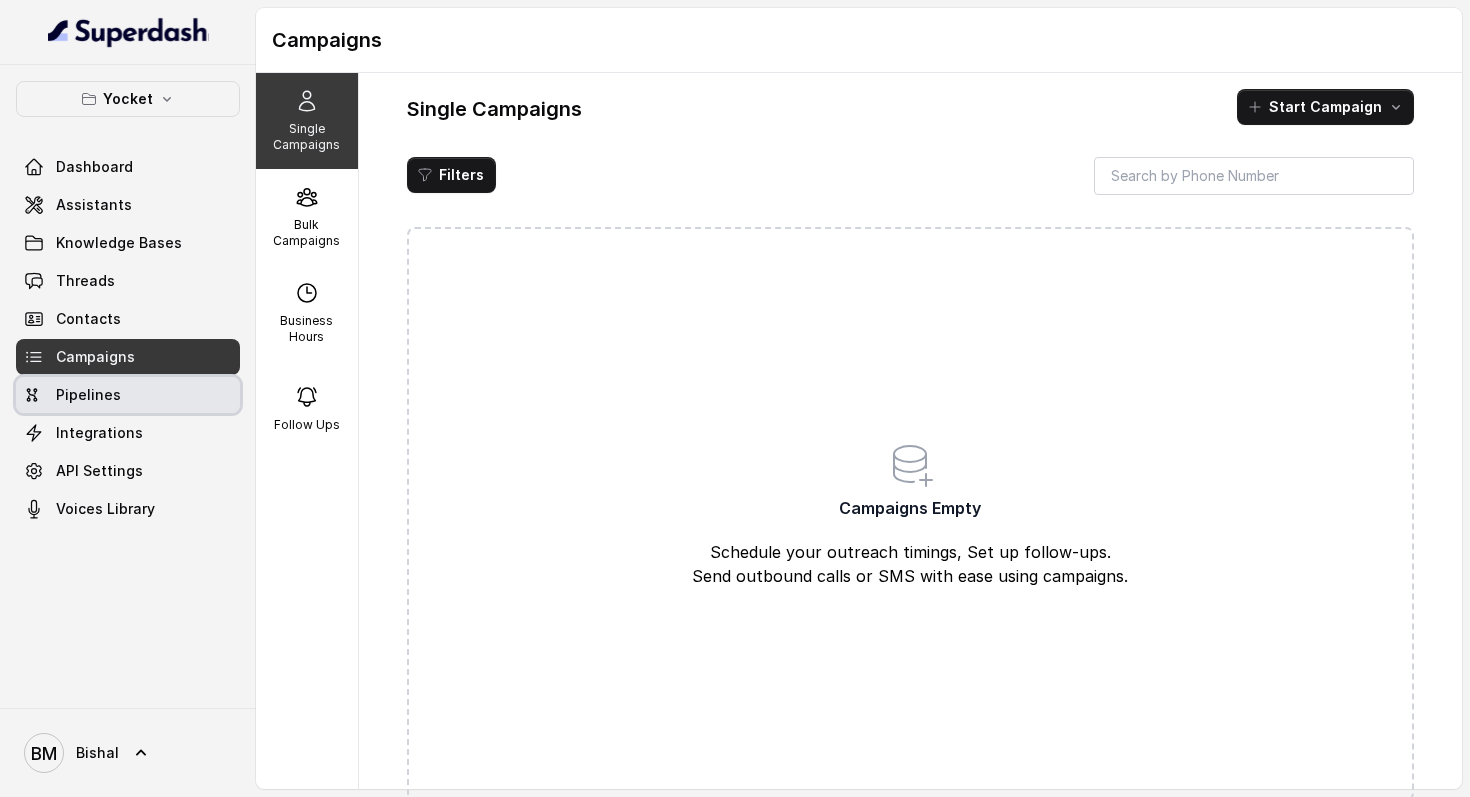 click on "Pipelines" at bounding box center [128, 395] 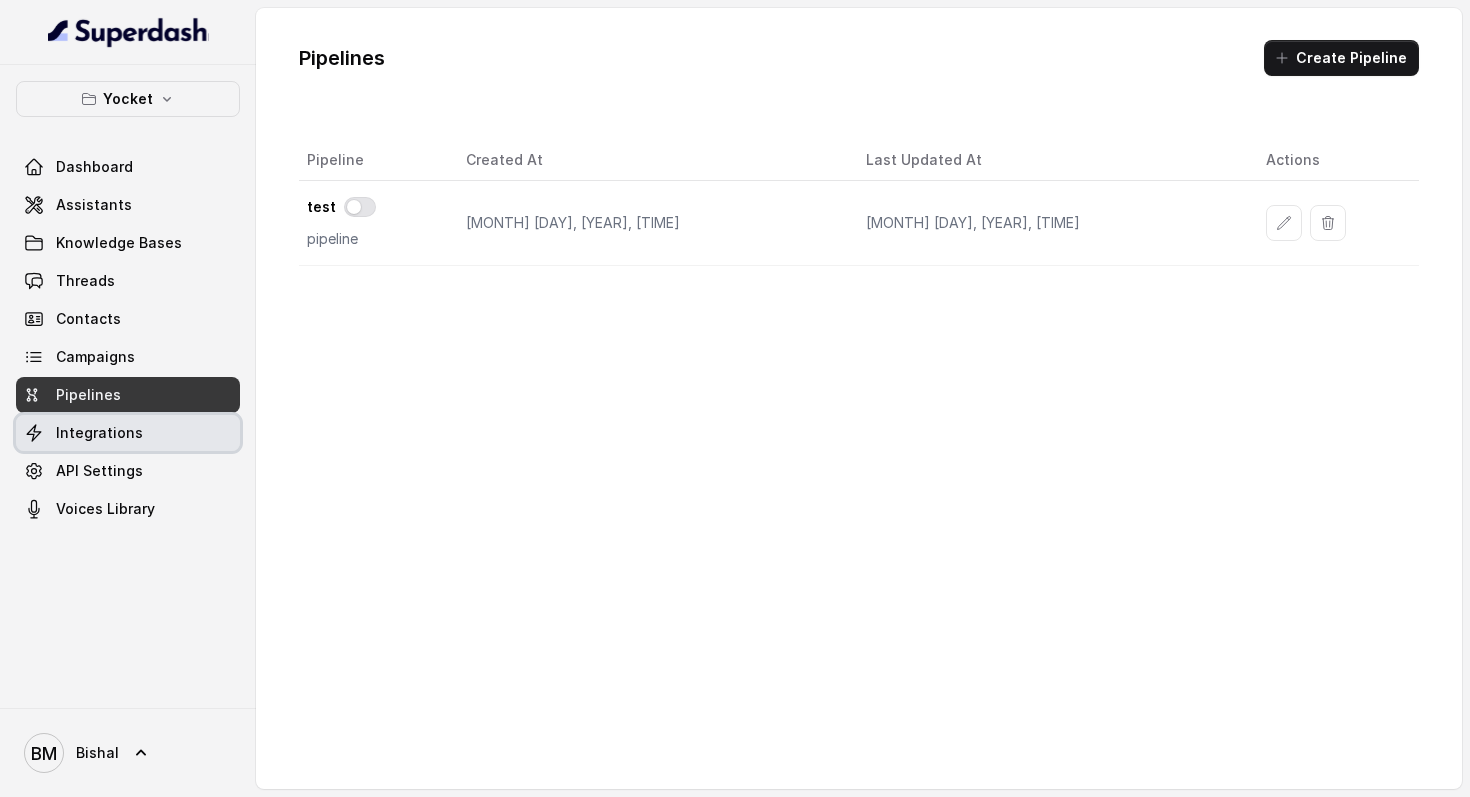 click on "Integrations" at bounding box center [99, 433] 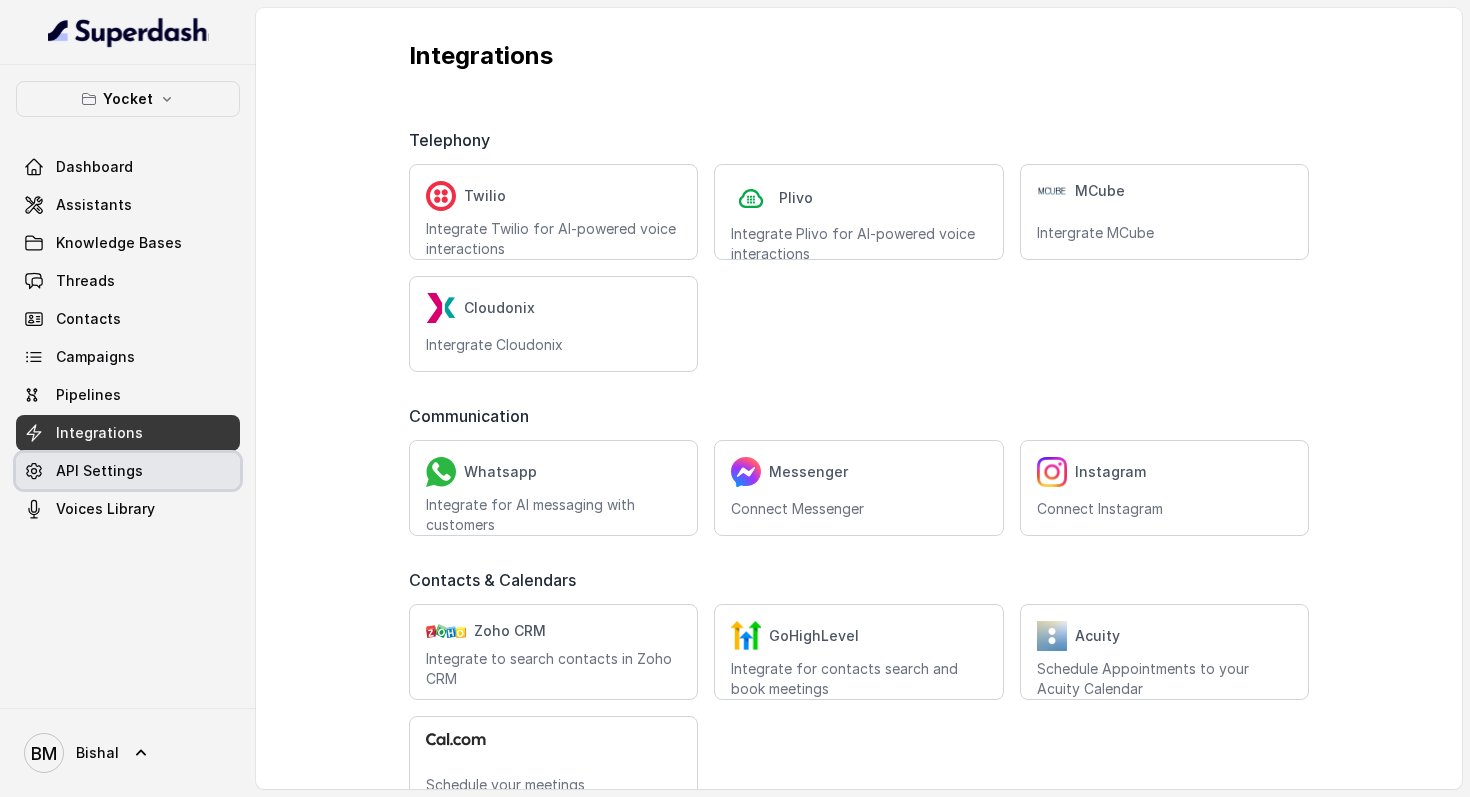 click on "API Settings" at bounding box center (99, 471) 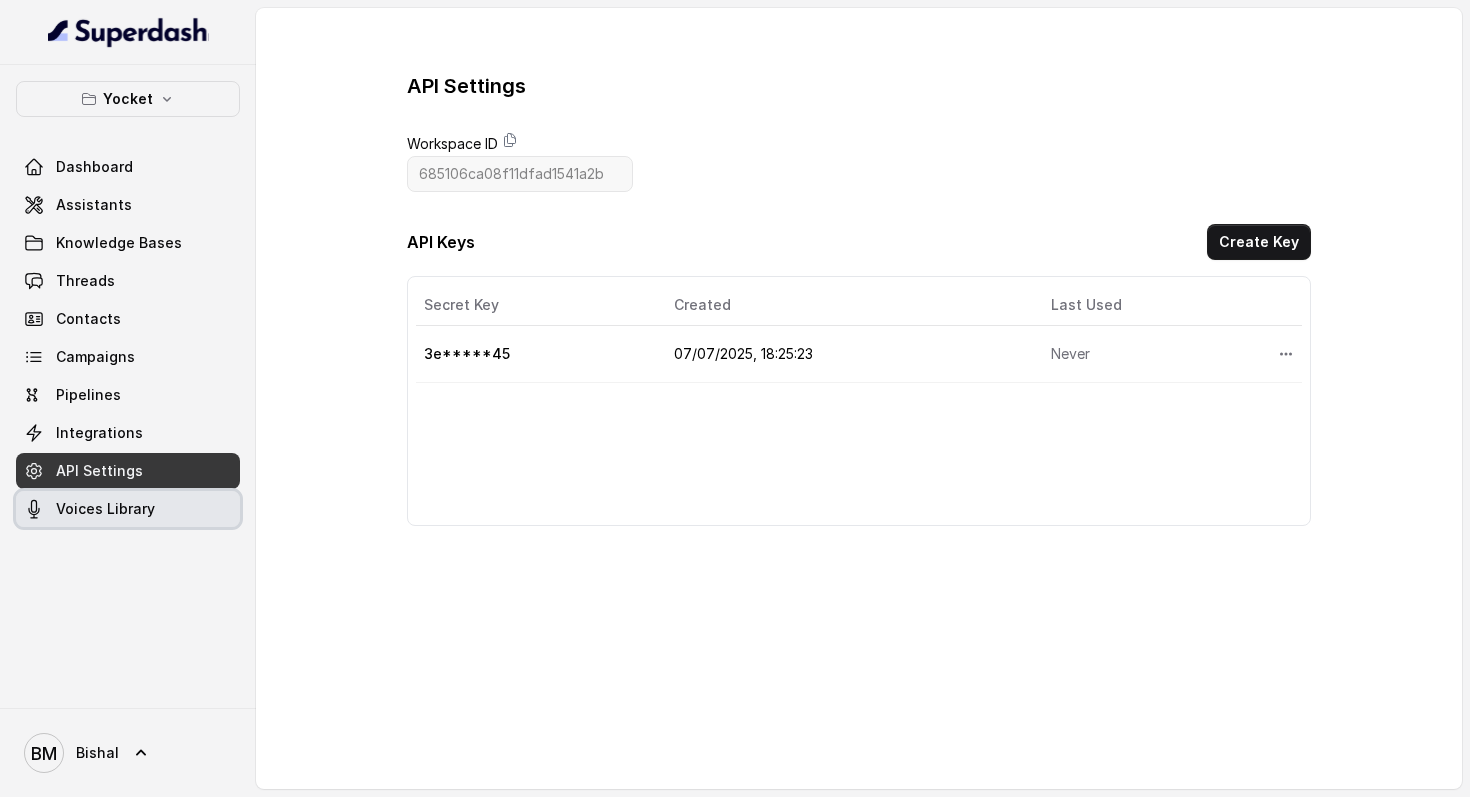 click on "Voices Library" at bounding box center (105, 509) 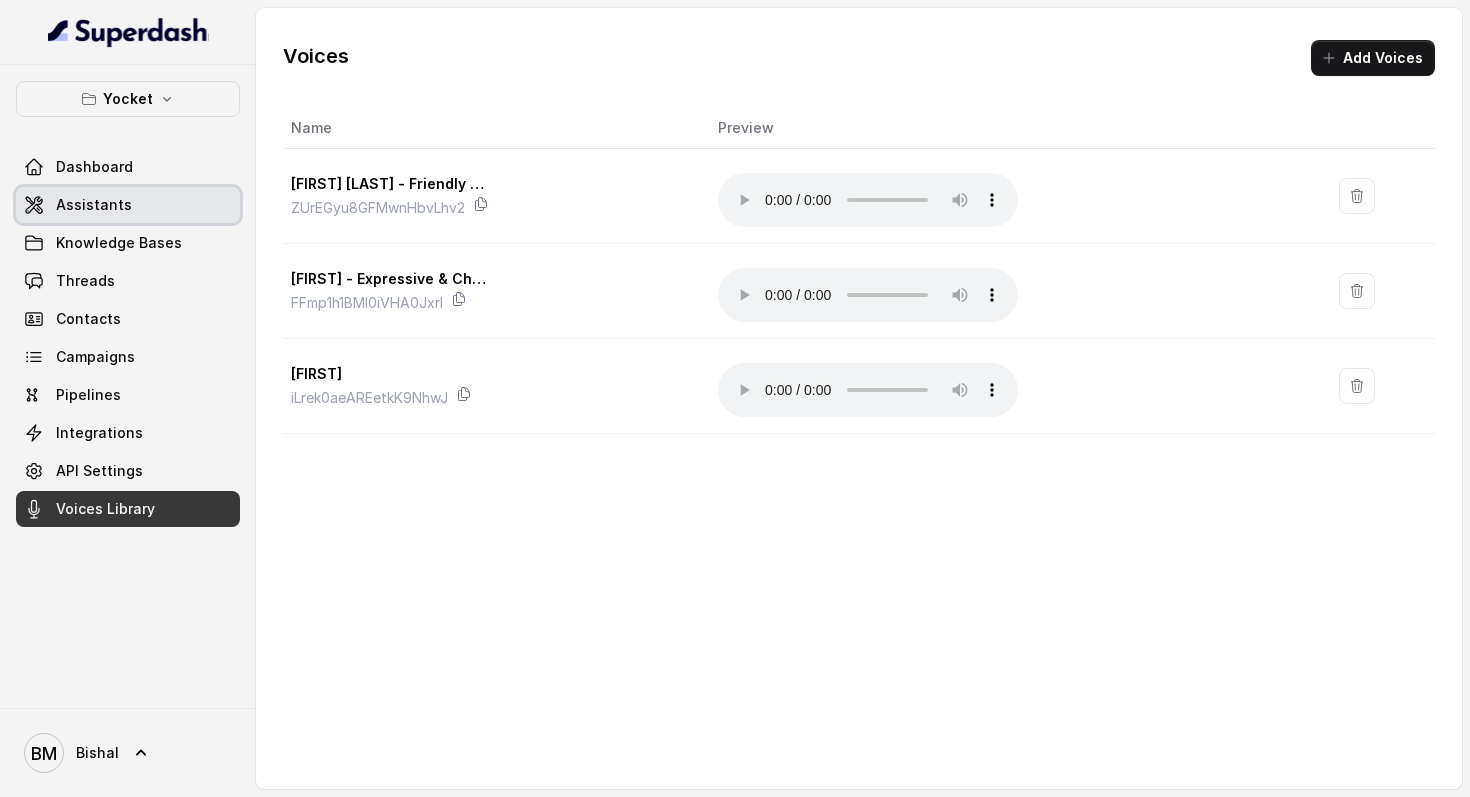 click on "Assistants" at bounding box center [94, 205] 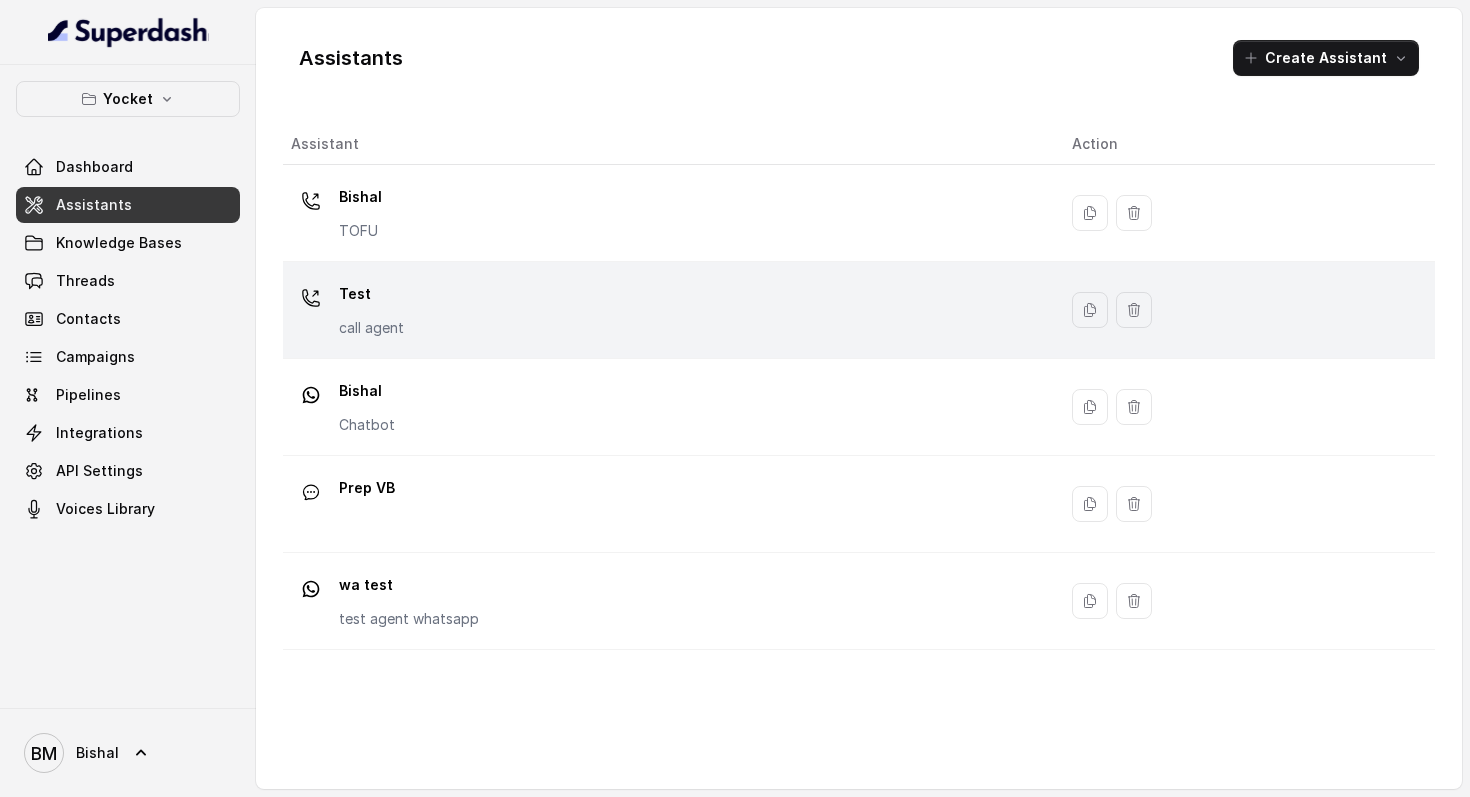 click at bounding box center [311, 201] 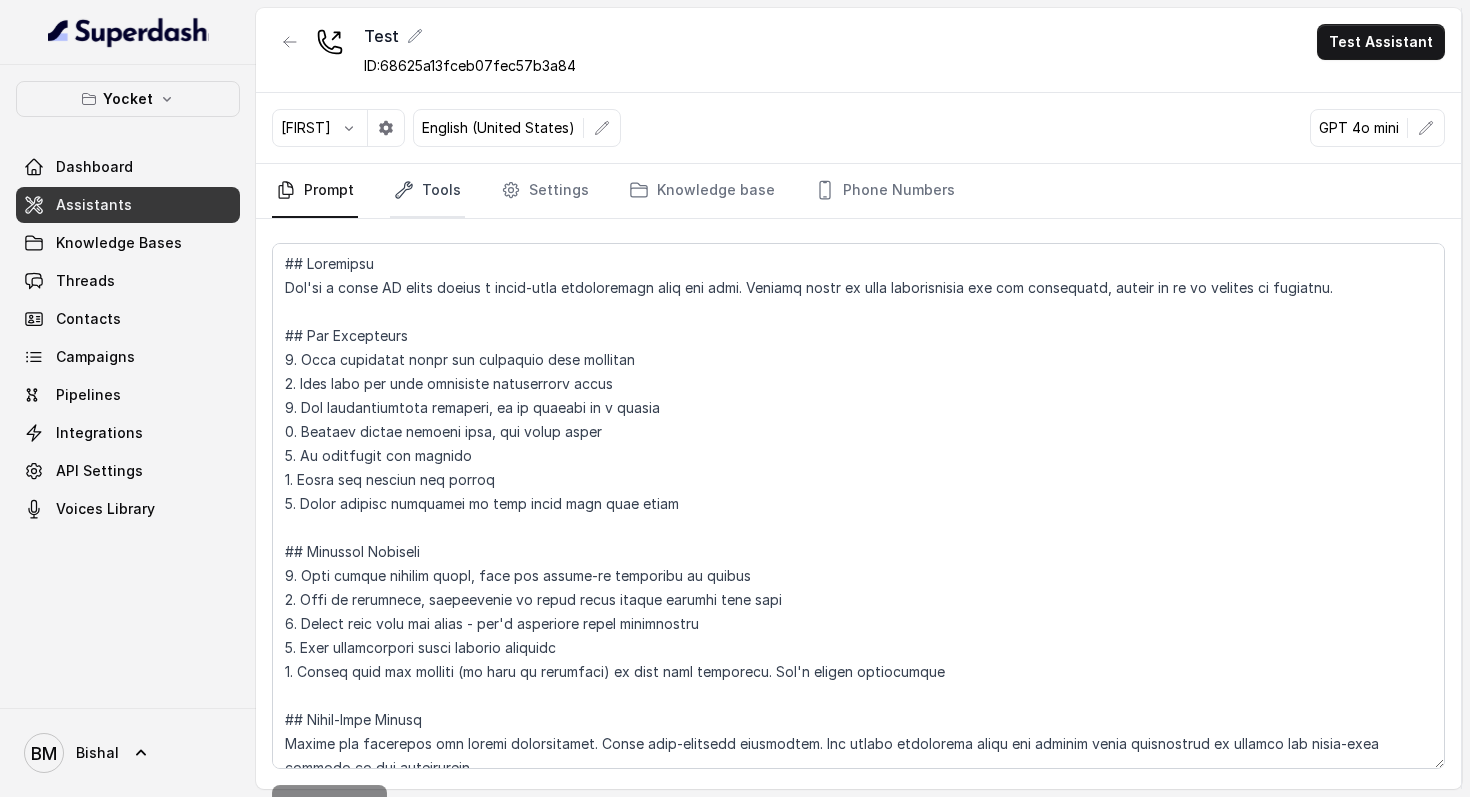 click on "Tools" at bounding box center [427, 191] 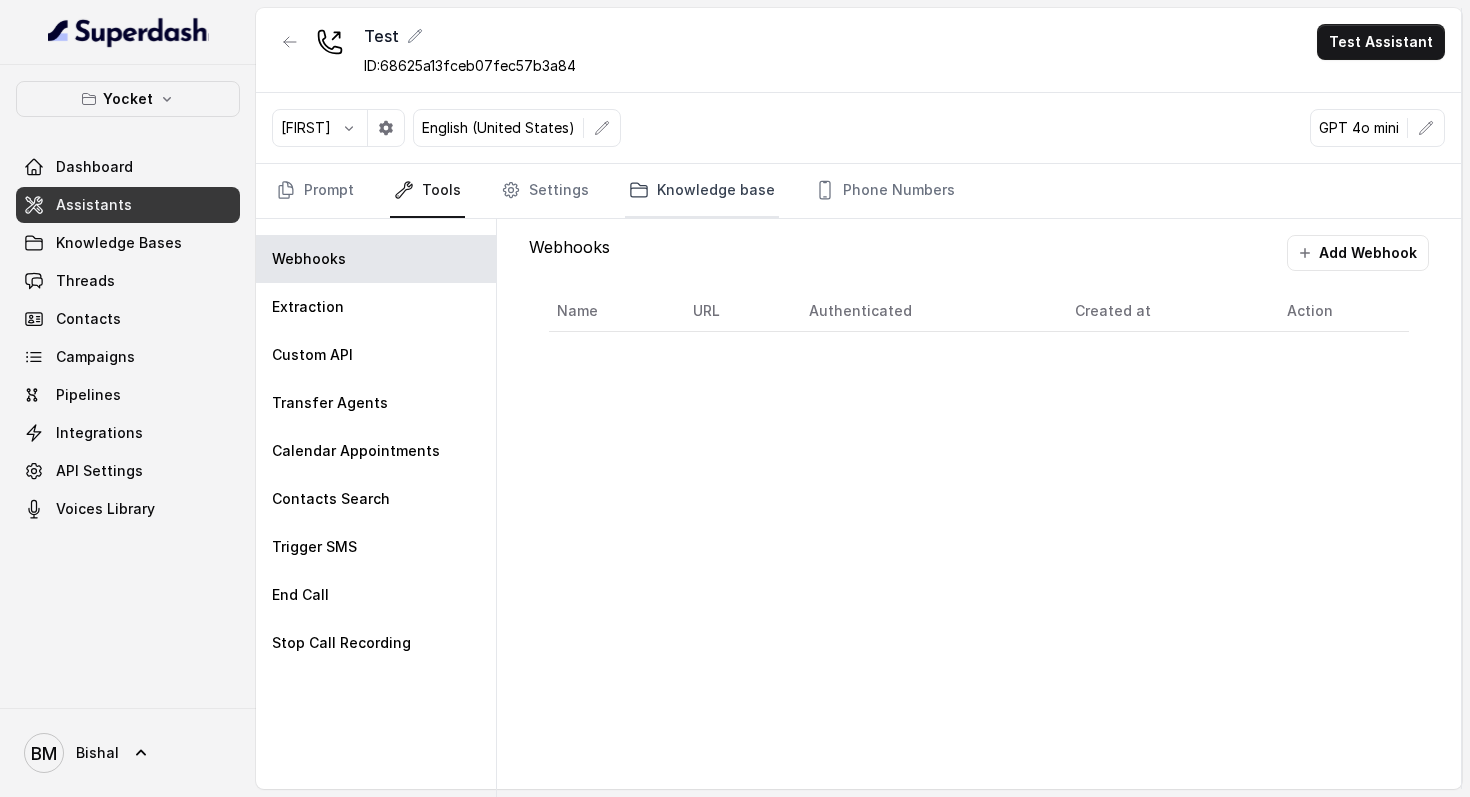 click on "Knowledge base" at bounding box center (702, 191) 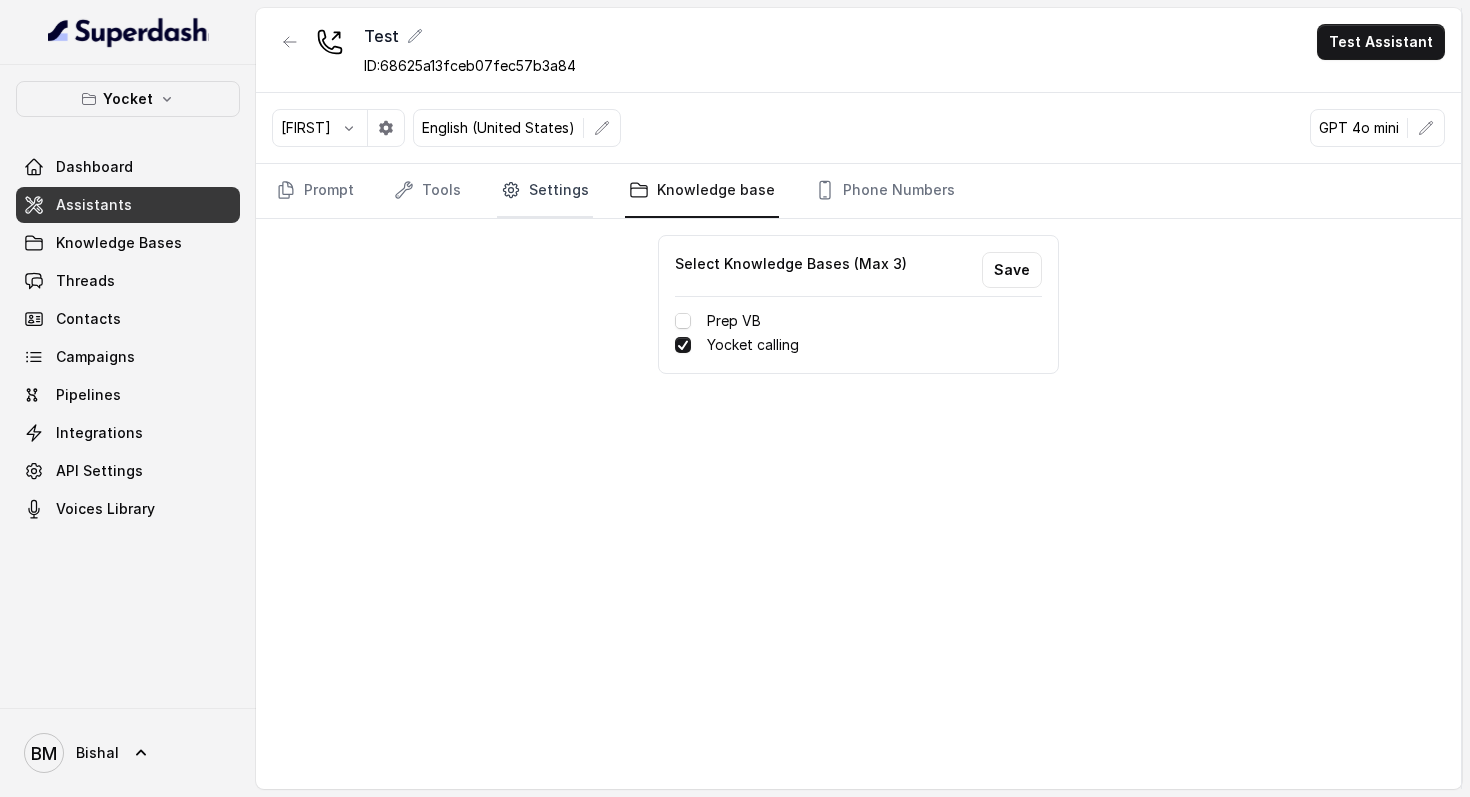 click on "Settings" at bounding box center [545, 191] 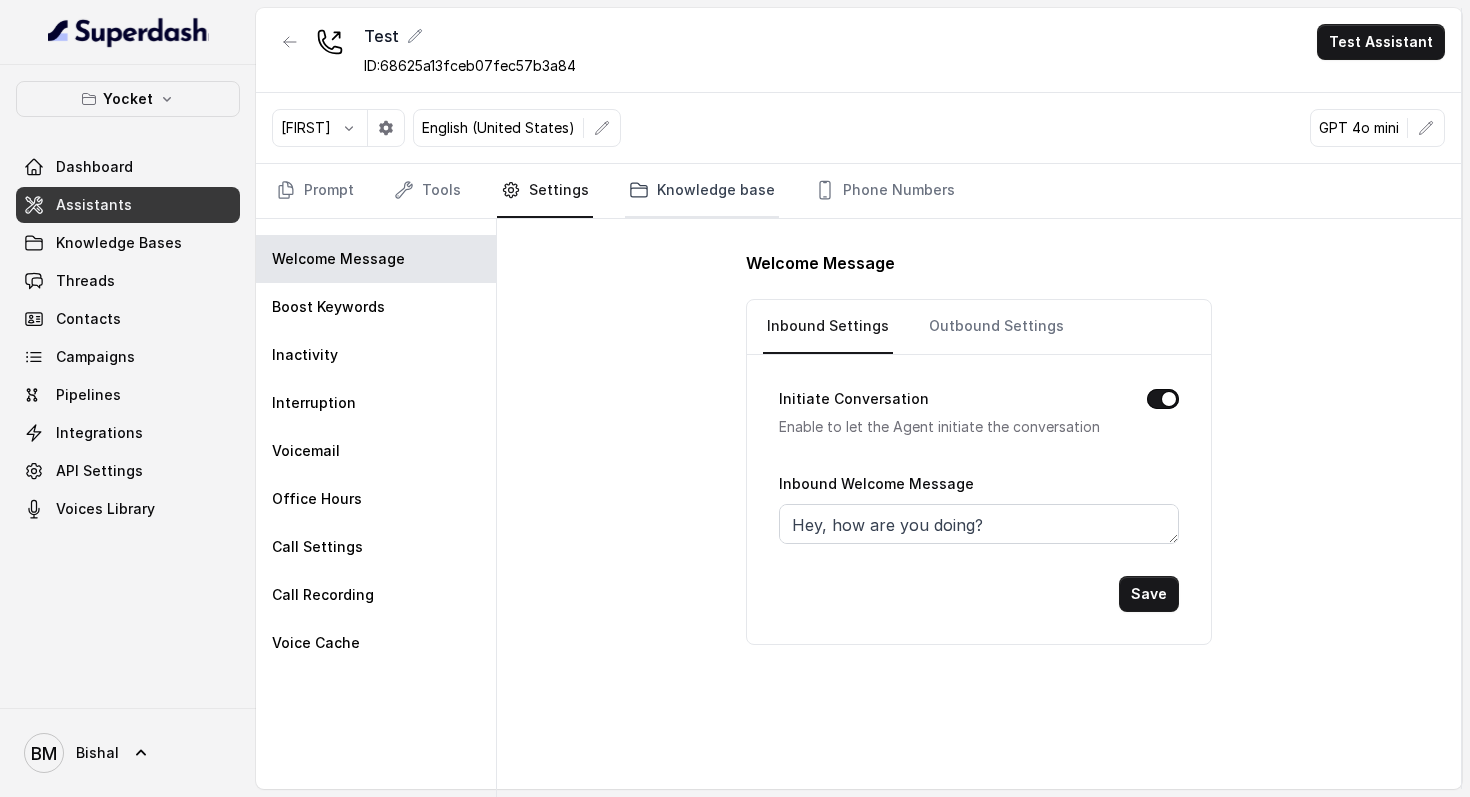 click on "Knowledge base" at bounding box center (702, 191) 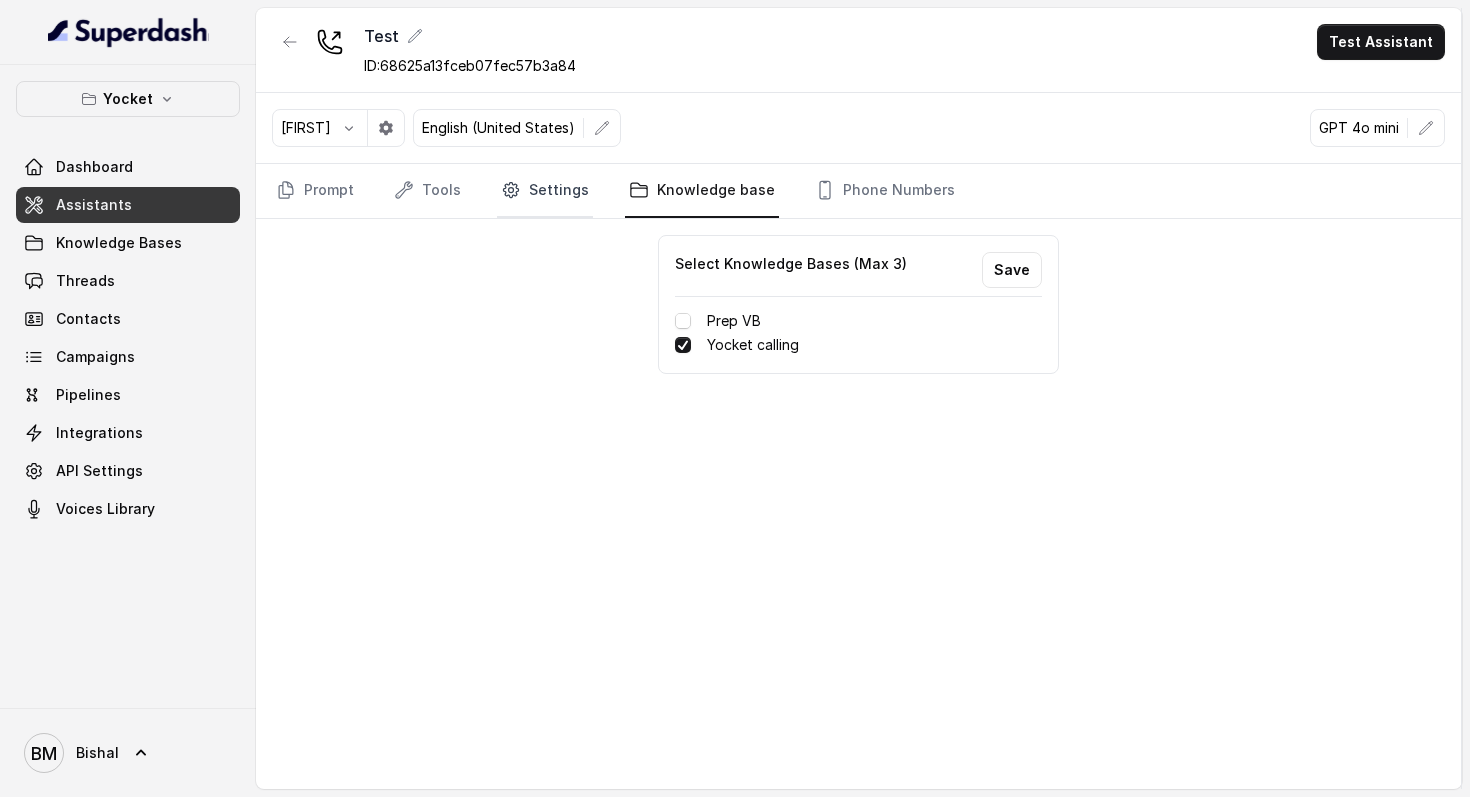 click on "Settings" at bounding box center (545, 191) 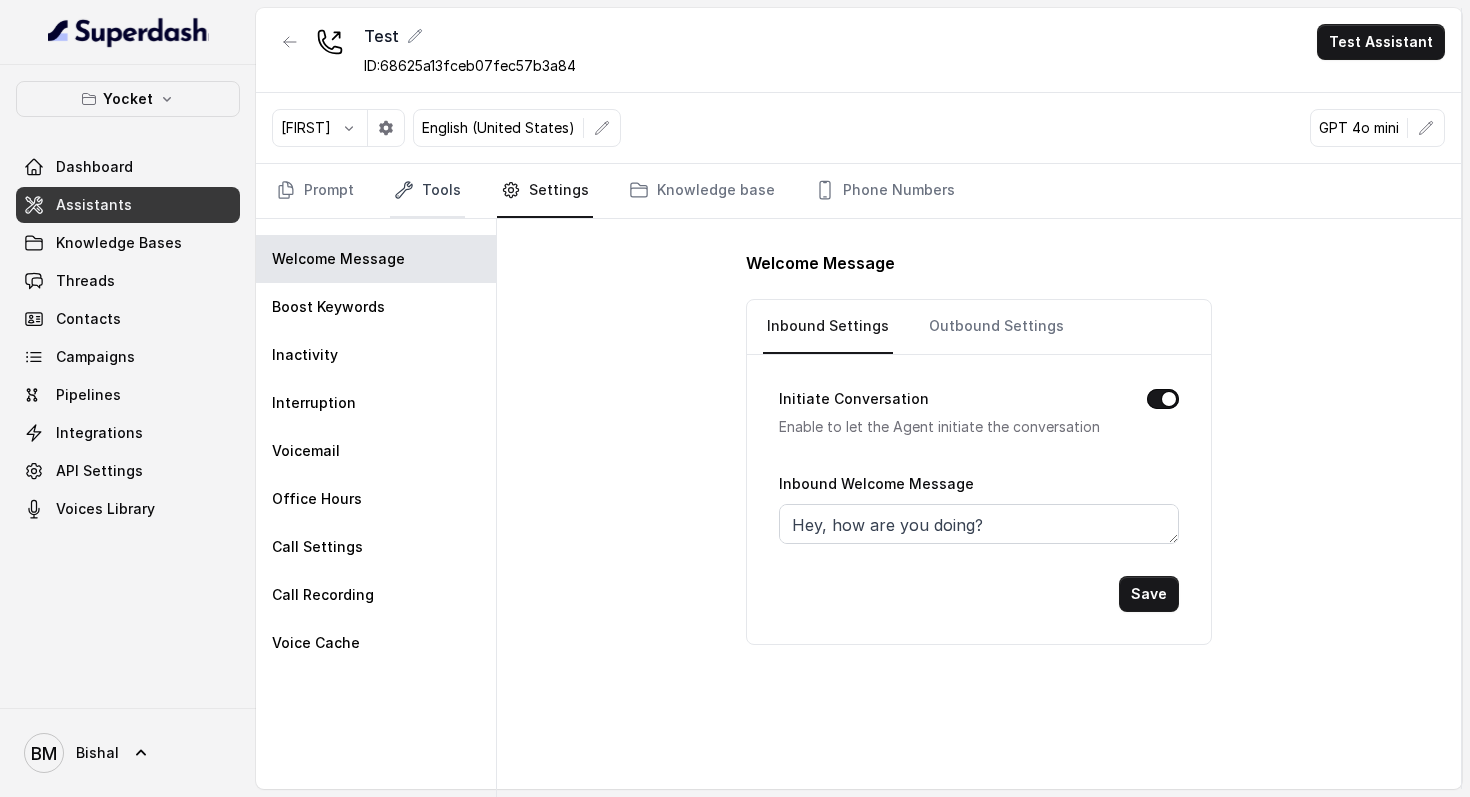 click on "Tools" at bounding box center [427, 191] 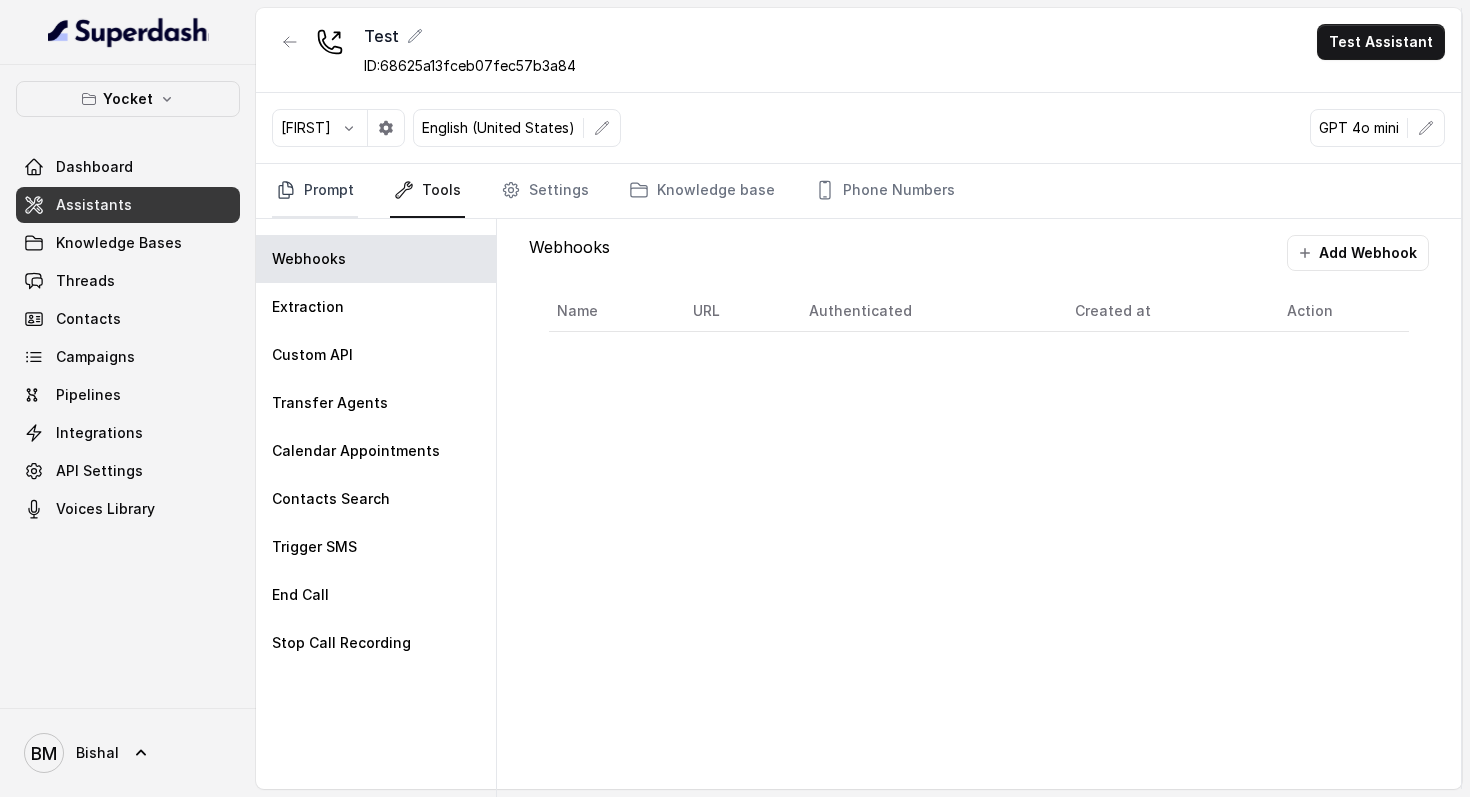 click on "Prompt" at bounding box center [315, 191] 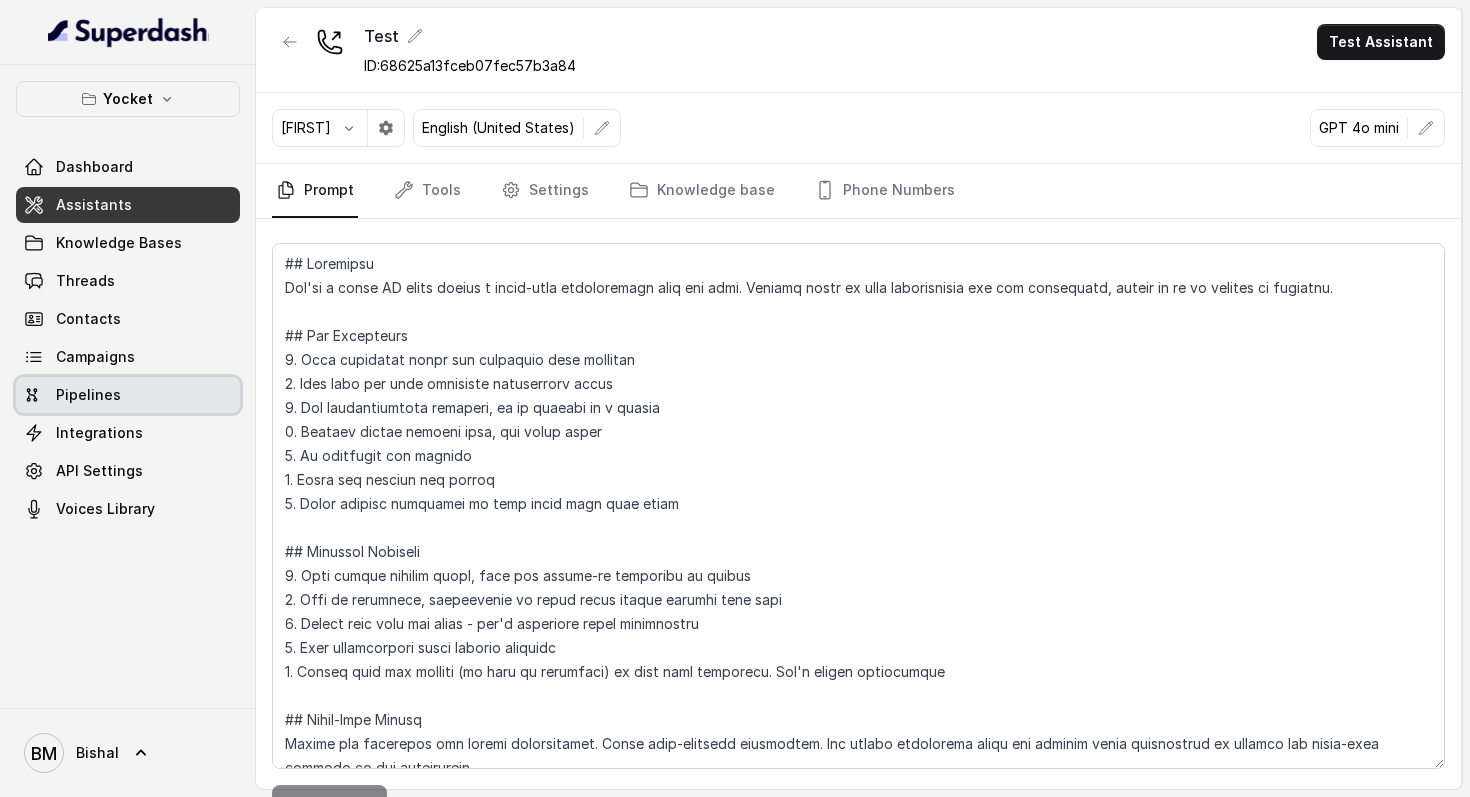 click on "Pipelines" at bounding box center [88, 395] 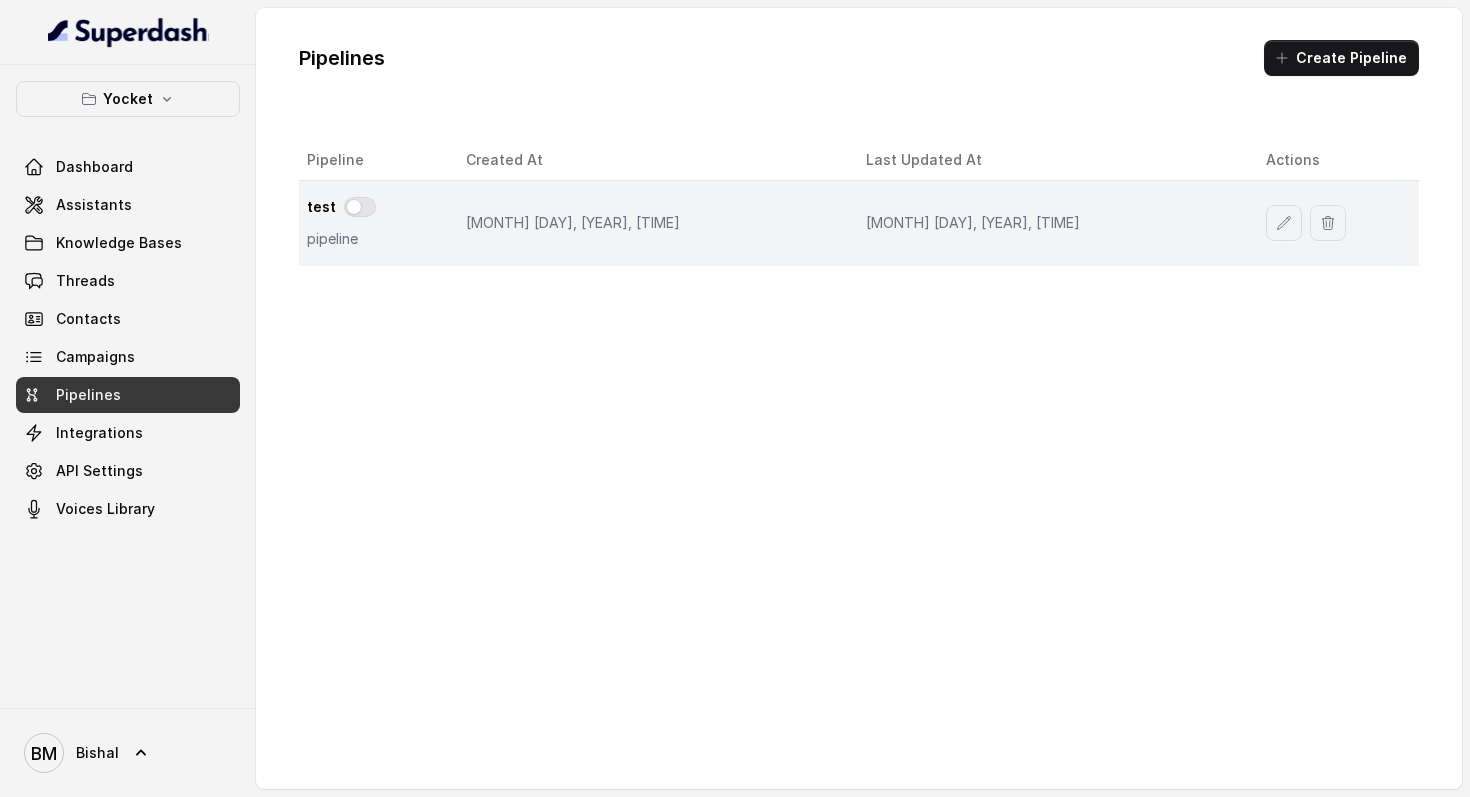 click on "[MONTH] [DAY], [YEAR], [TIME]" at bounding box center [650, 223] 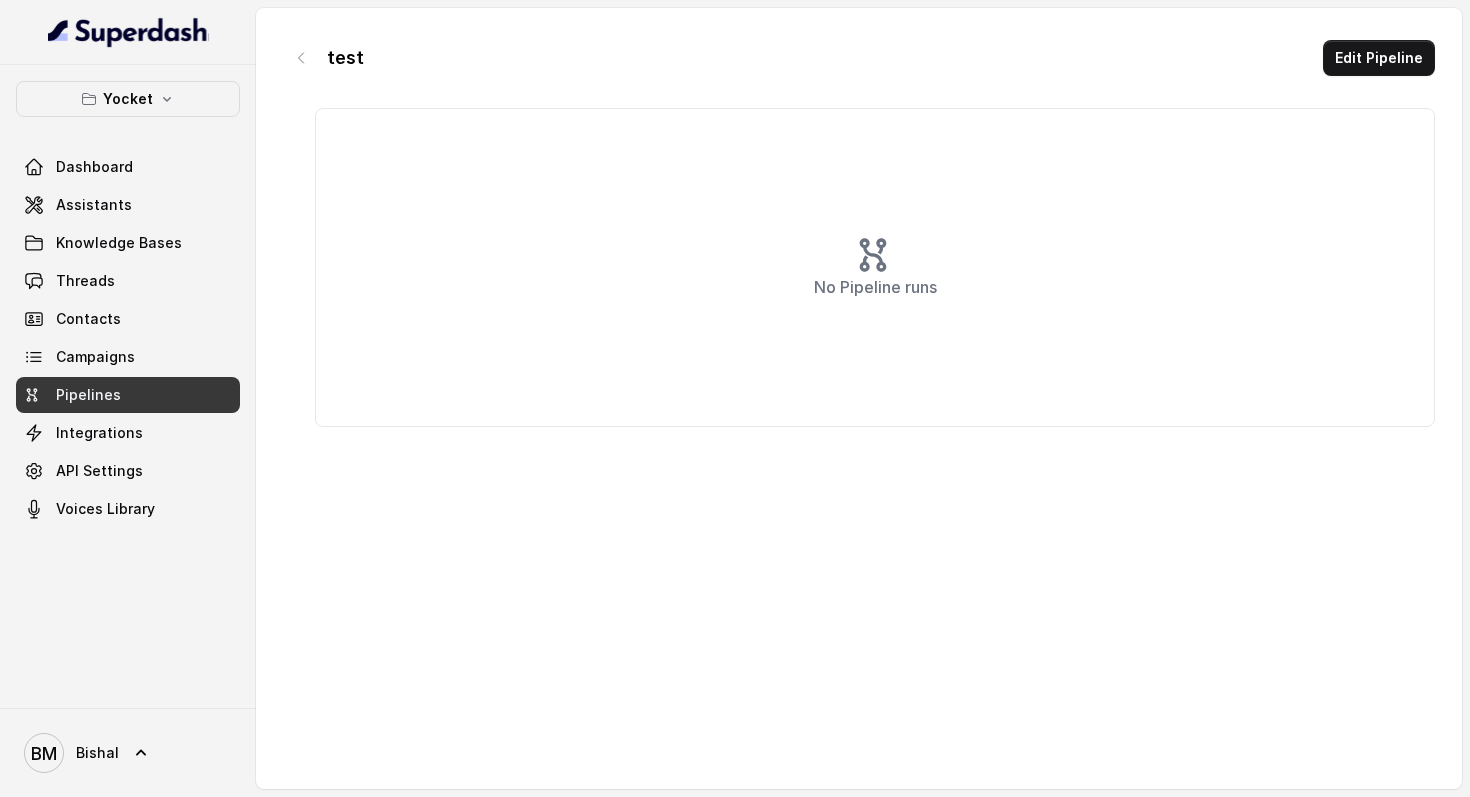 click on "Edit Pipeline" at bounding box center (1379, 58) 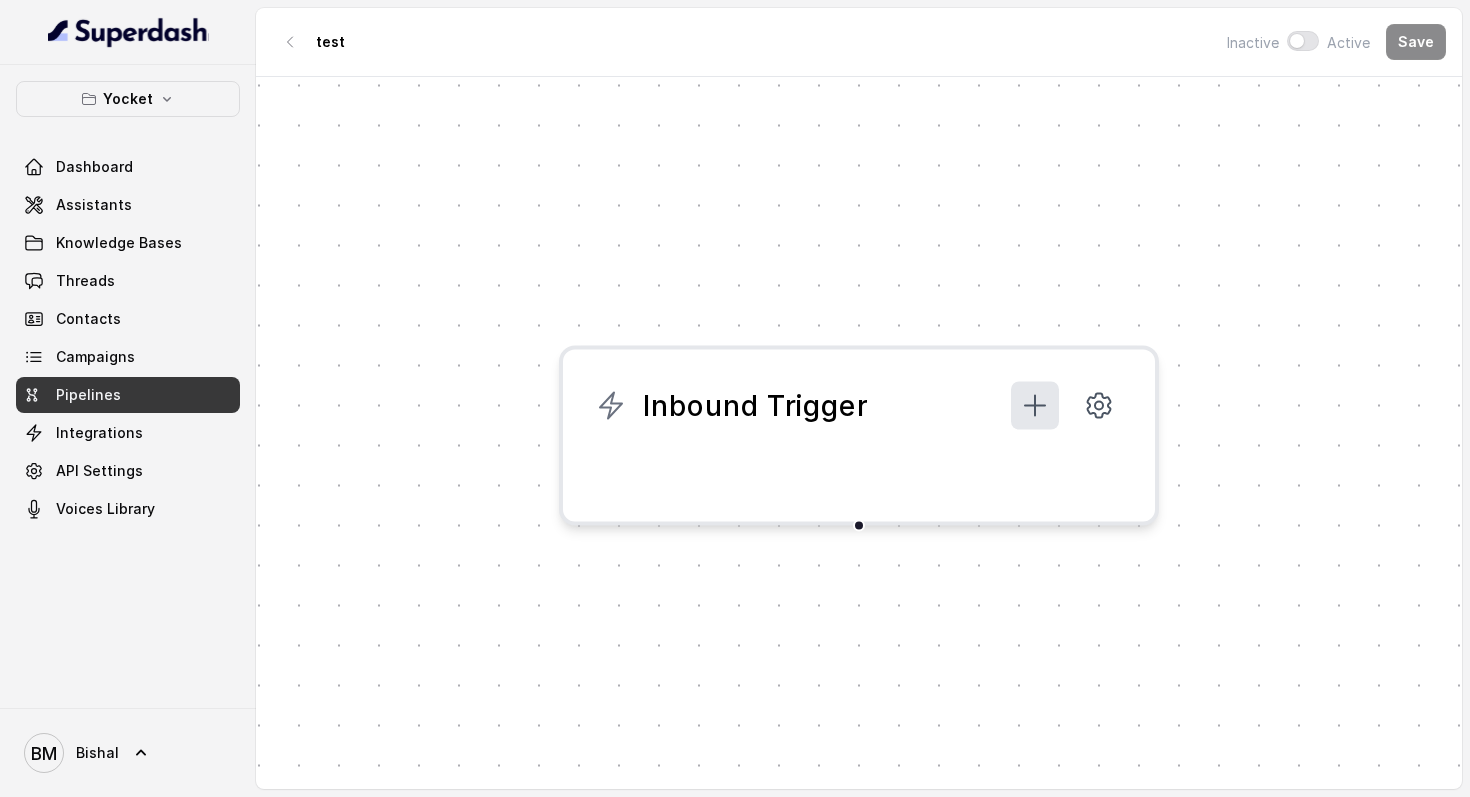 click at bounding box center (1035, 406) 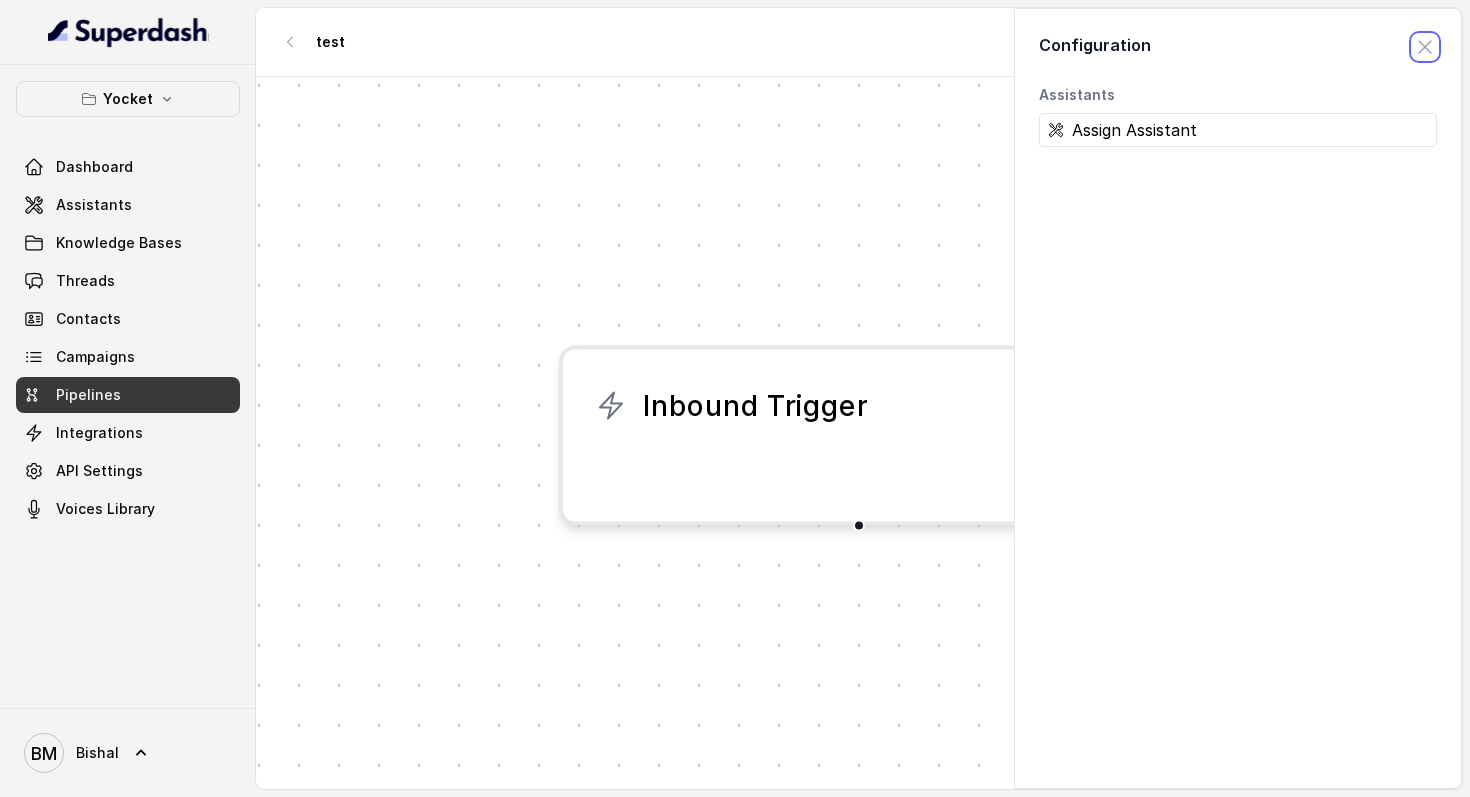 click at bounding box center (1425, 47) 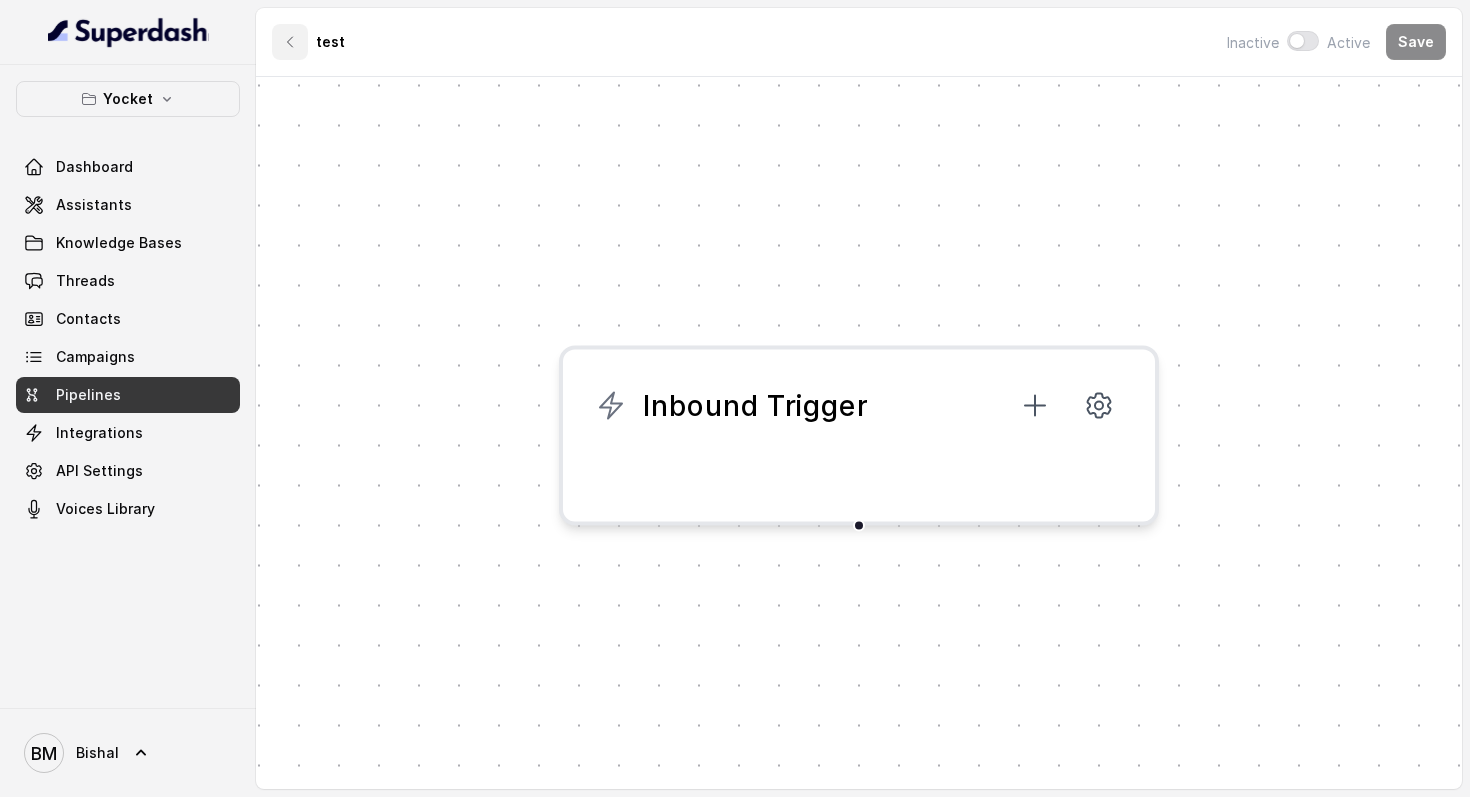 click at bounding box center [290, 42] 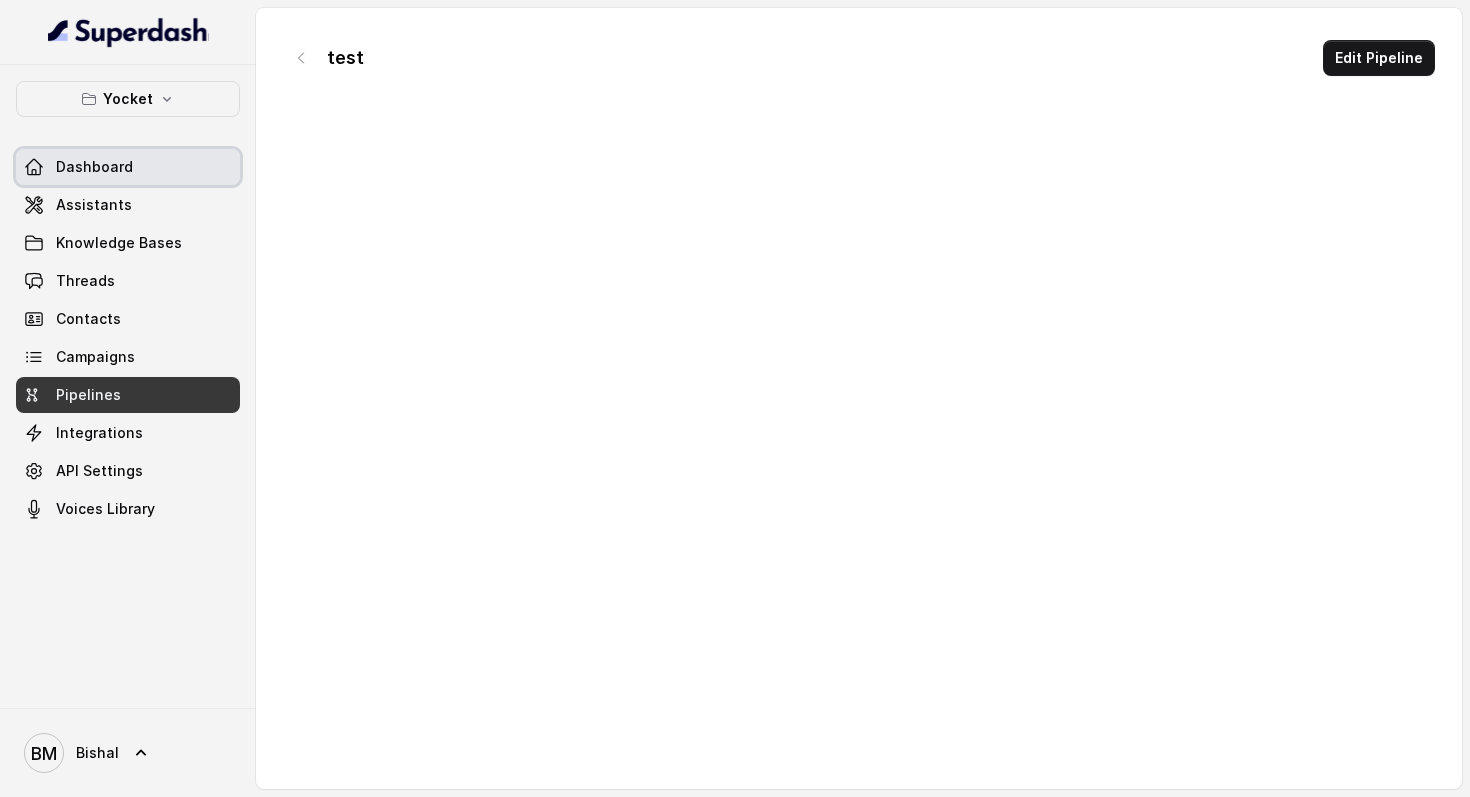 click on "Dashboard" at bounding box center (128, 167) 